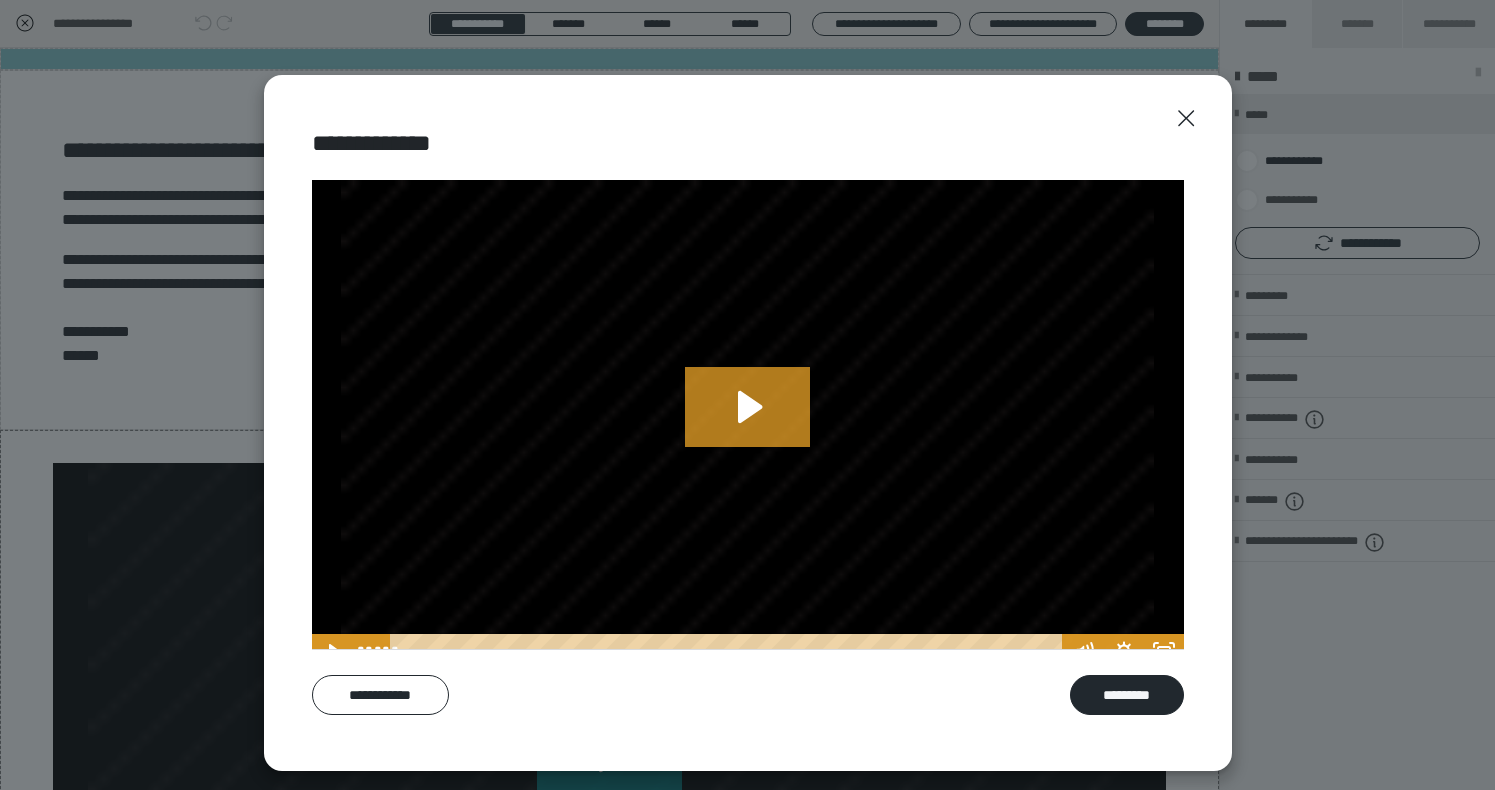 scroll, scrollTop: 0, scrollLeft: 0, axis: both 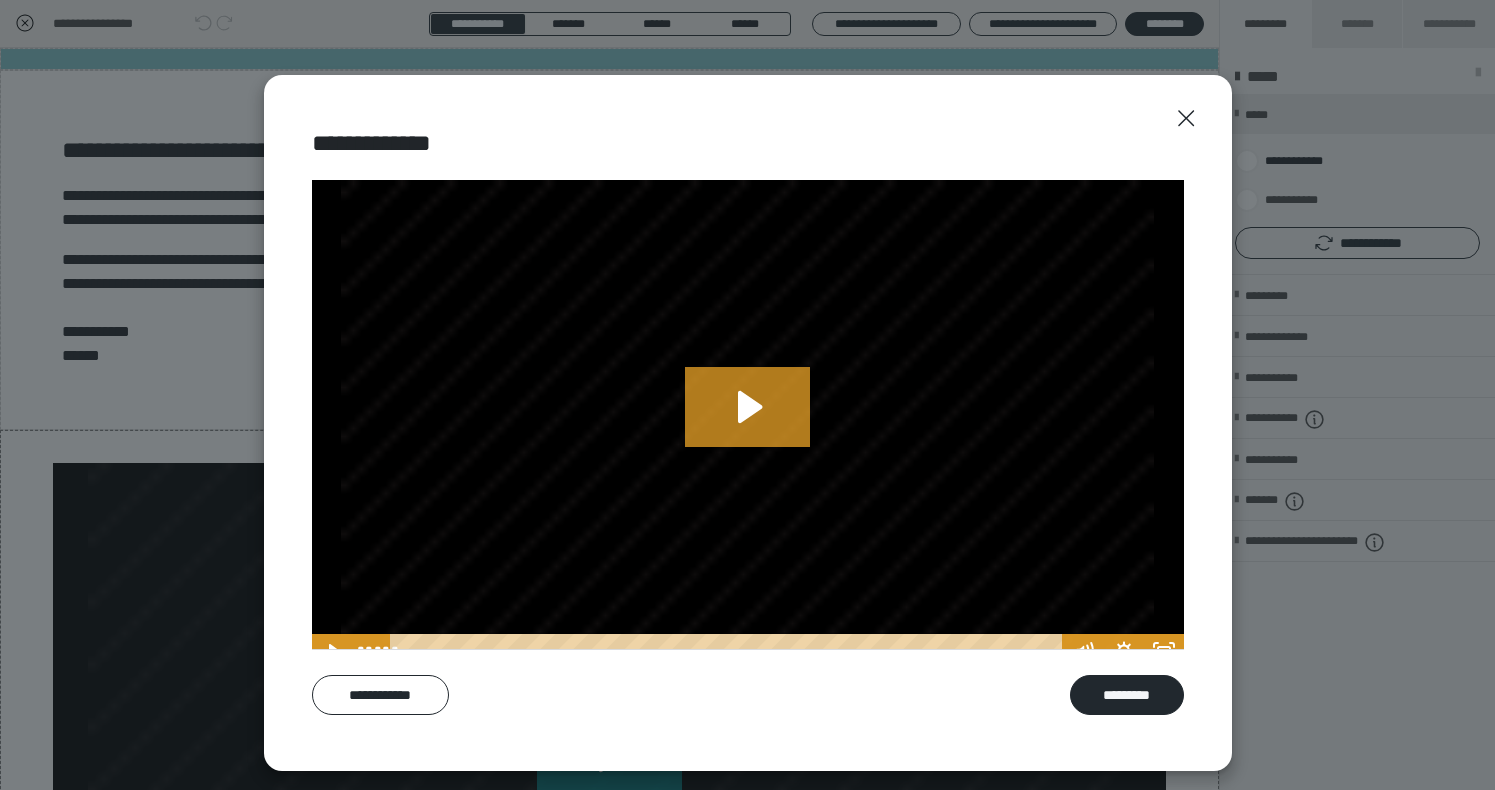 click on "**********" at bounding box center (748, 695) 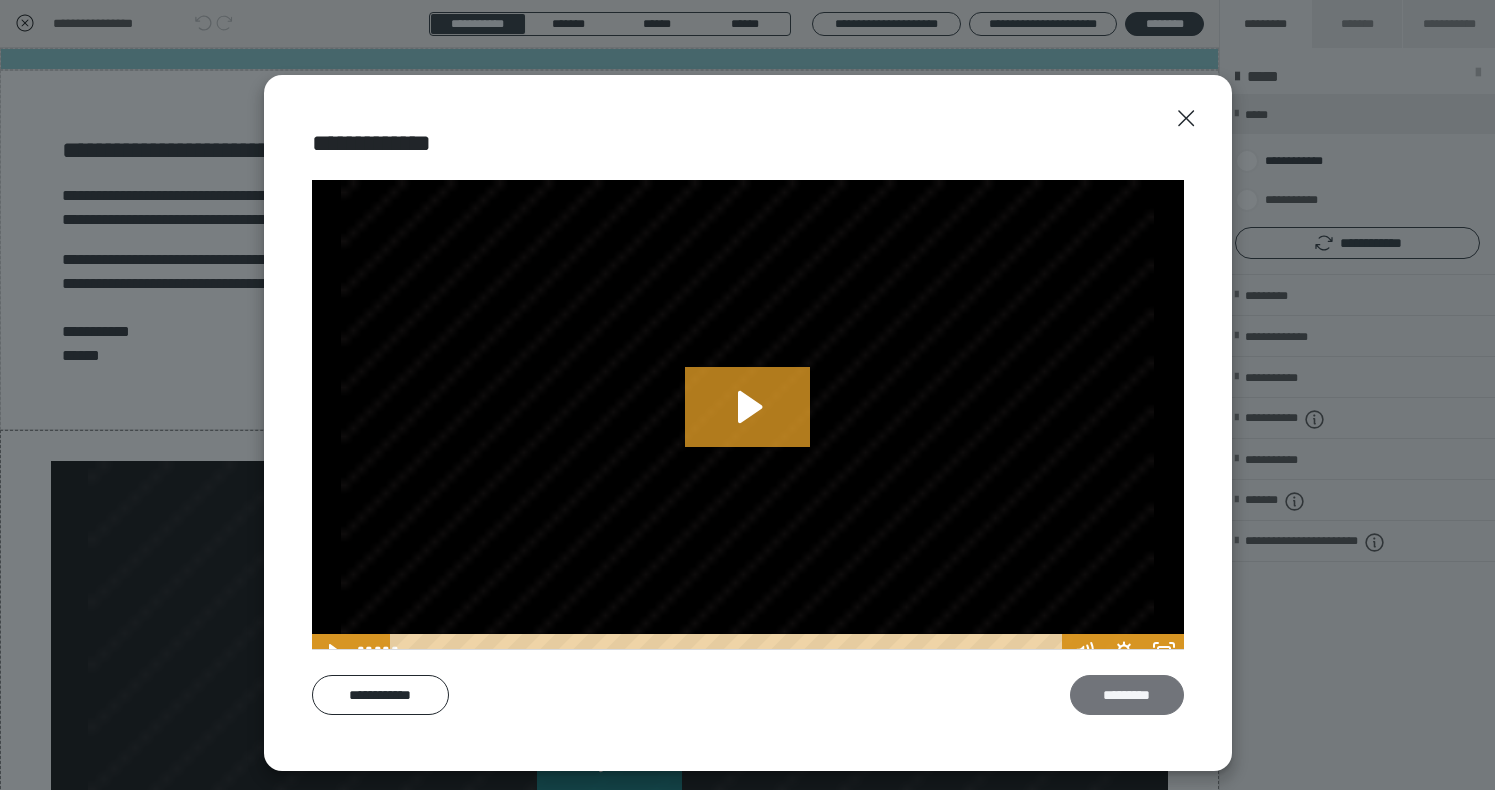 click on "*********" at bounding box center [1127, 695] 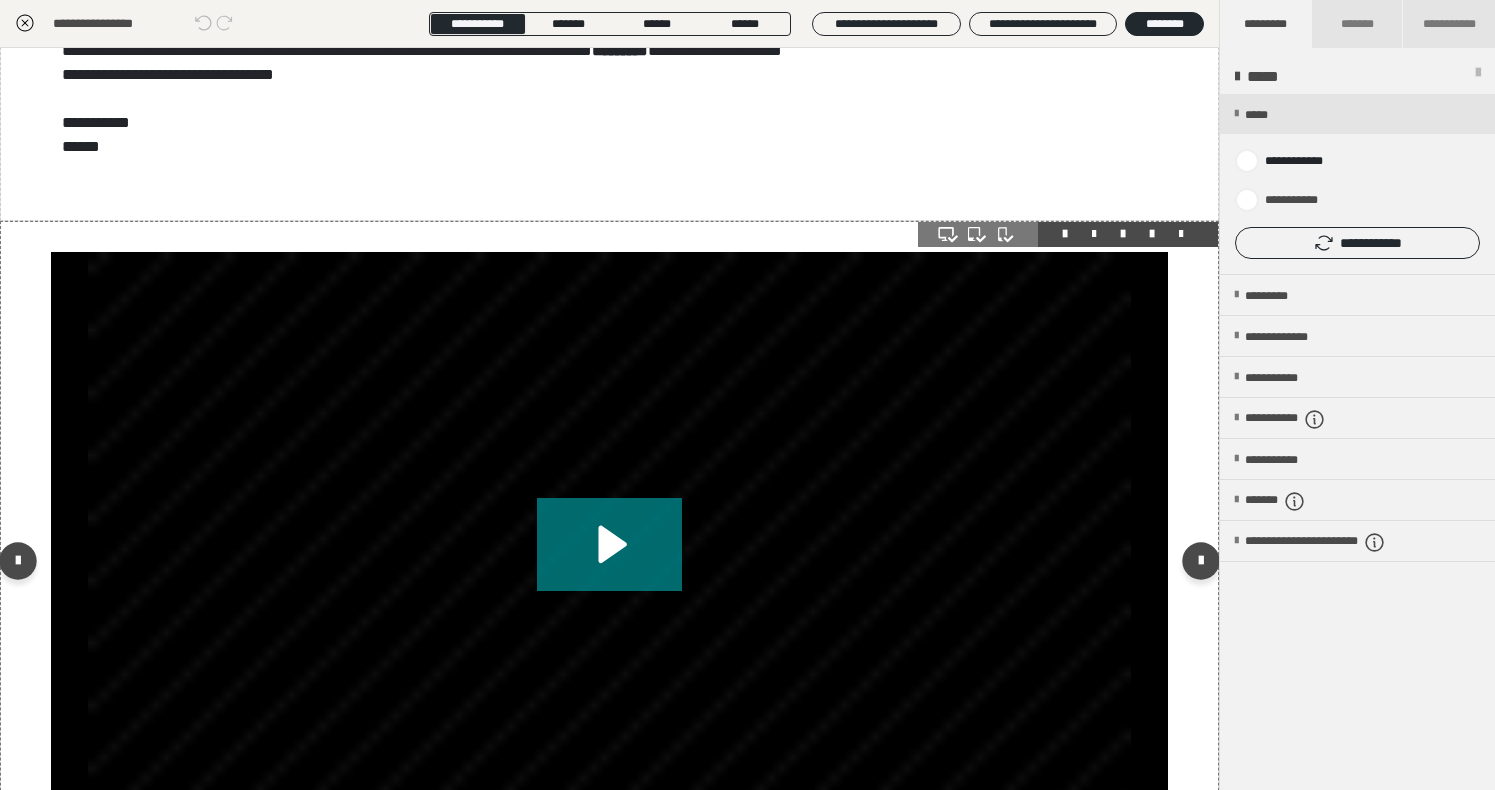 scroll, scrollTop: 212, scrollLeft: 0, axis: vertical 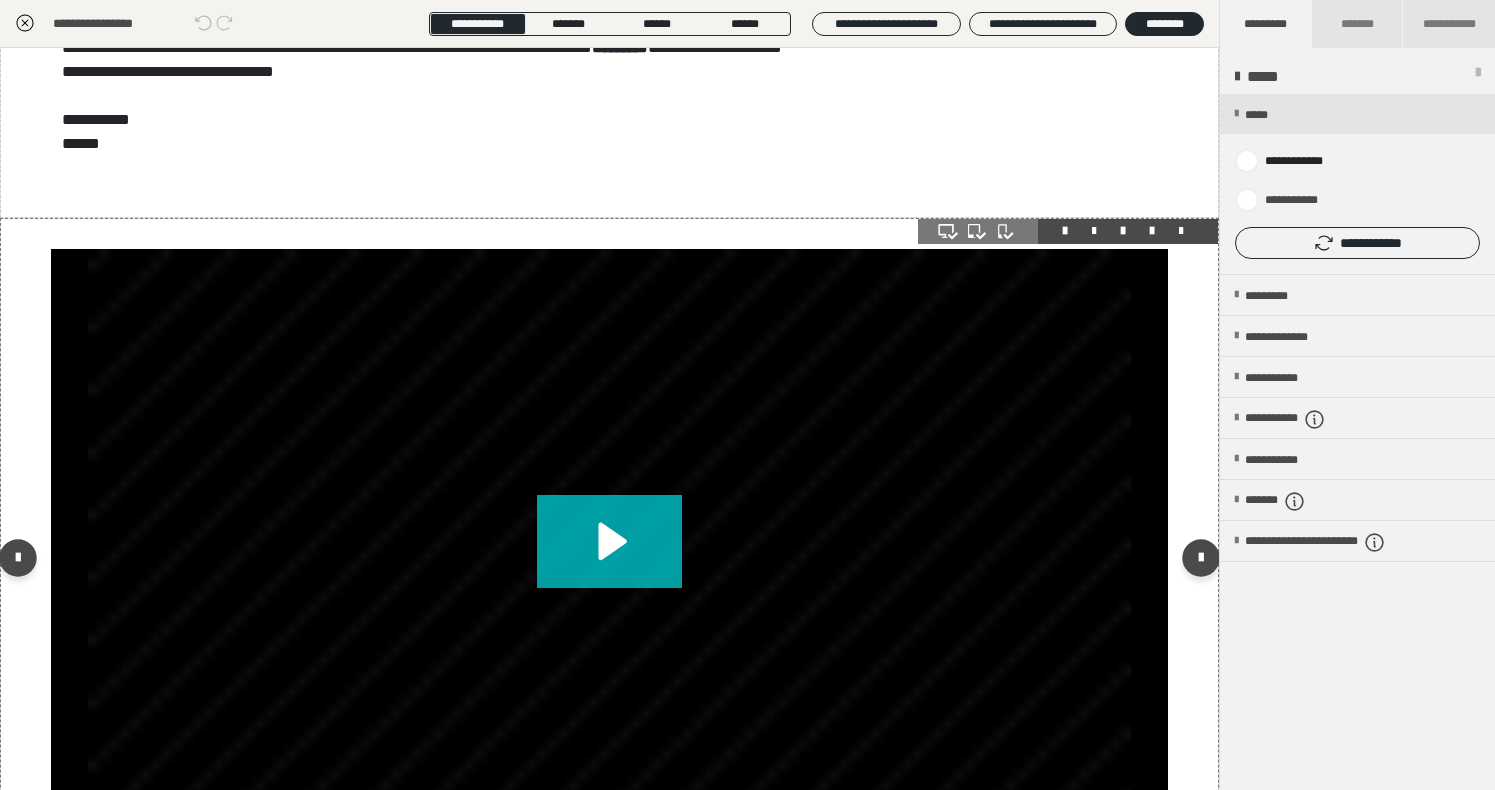 click 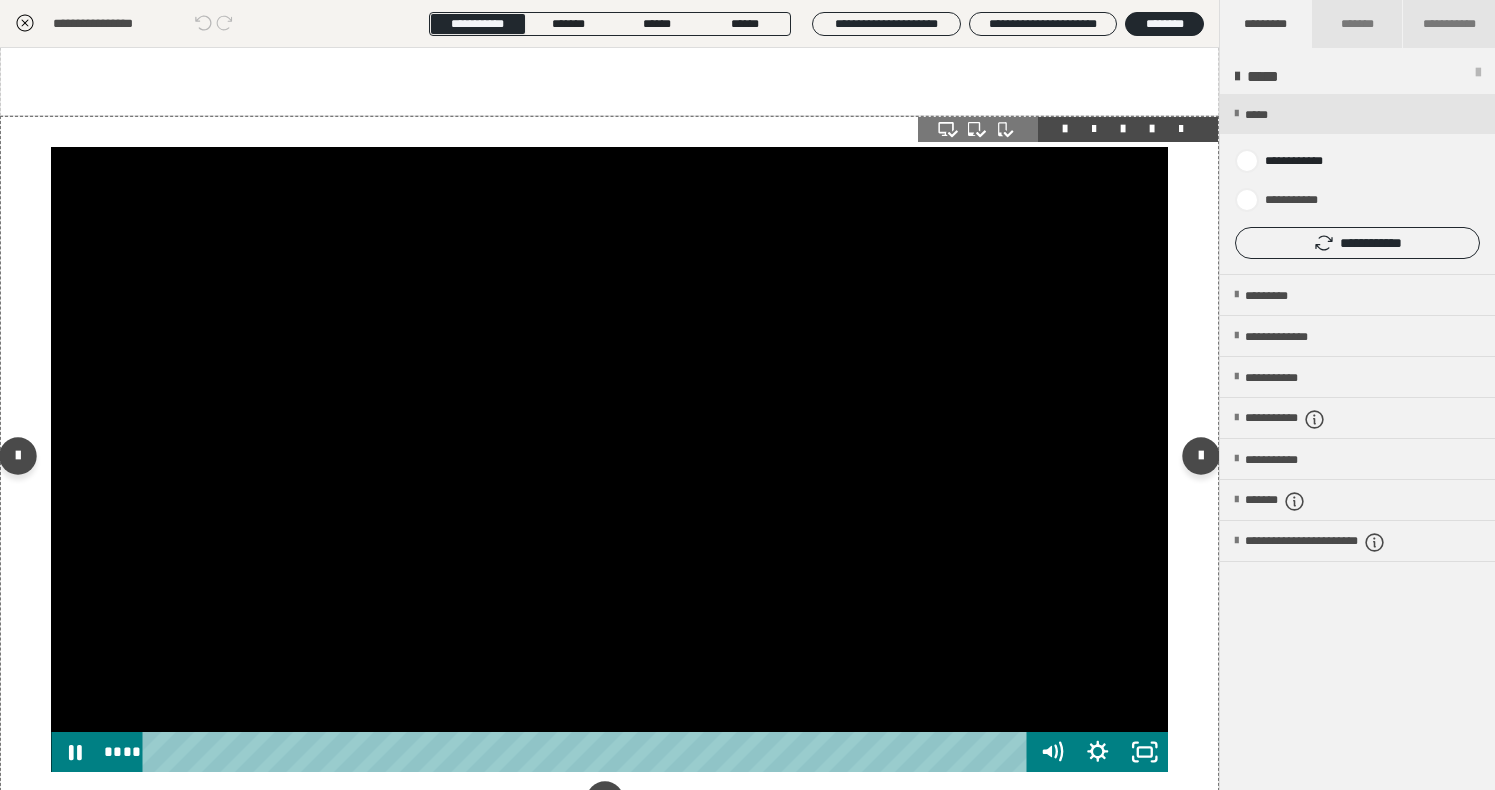 scroll, scrollTop: 316, scrollLeft: 0, axis: vertical 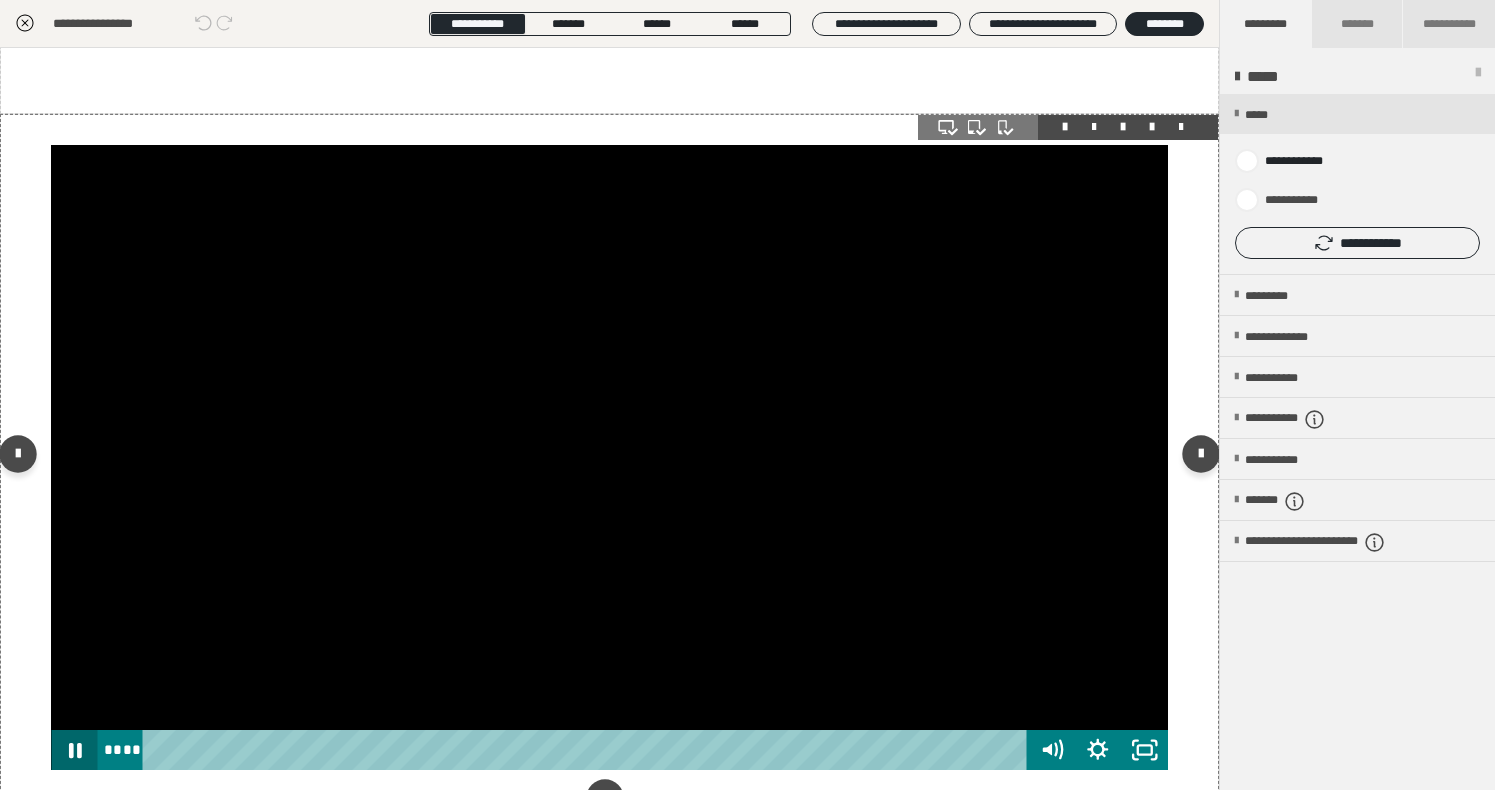 click 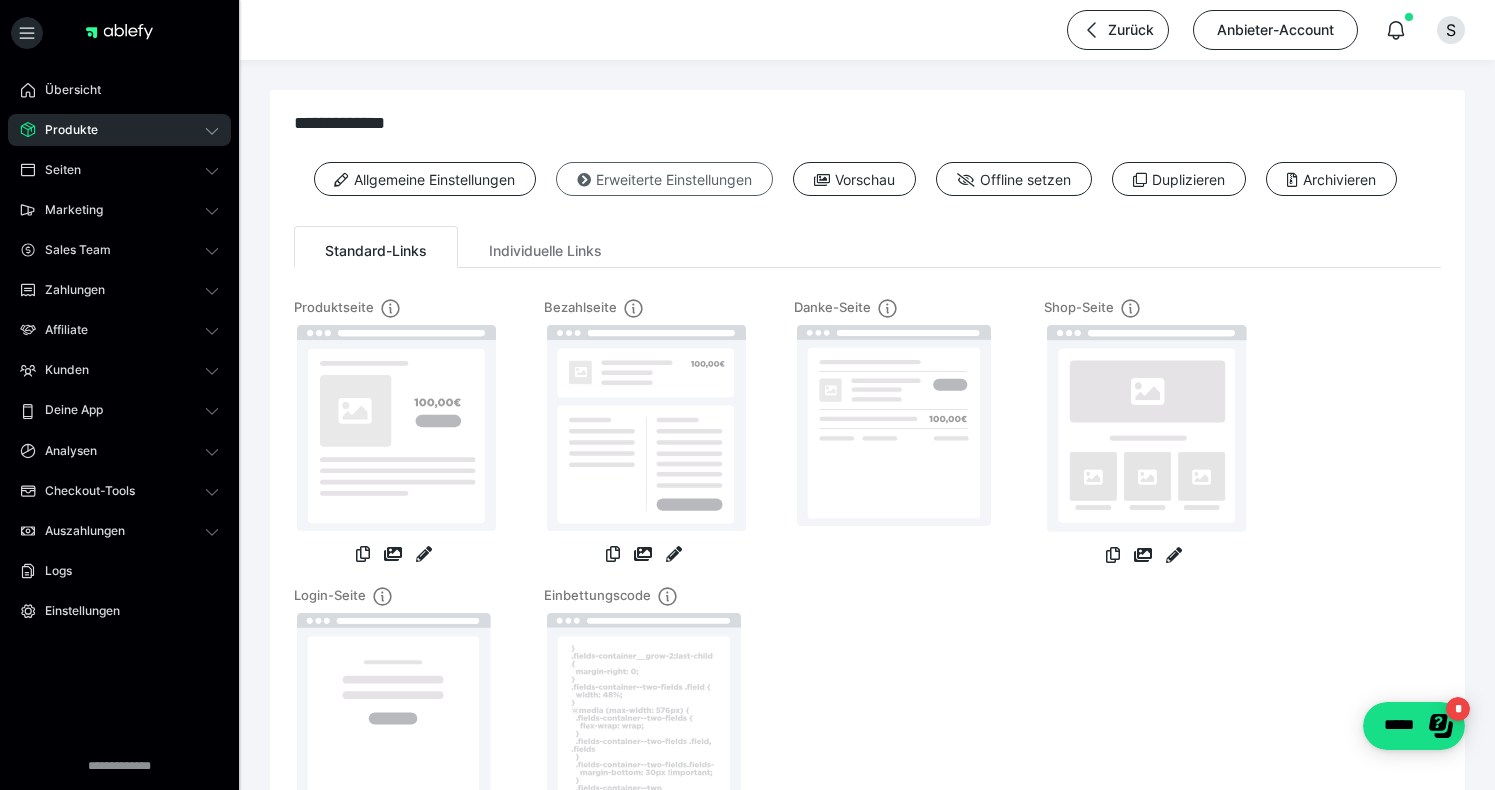 click on "Erweiterte Einstellungen" at bounding box center [664, 179] 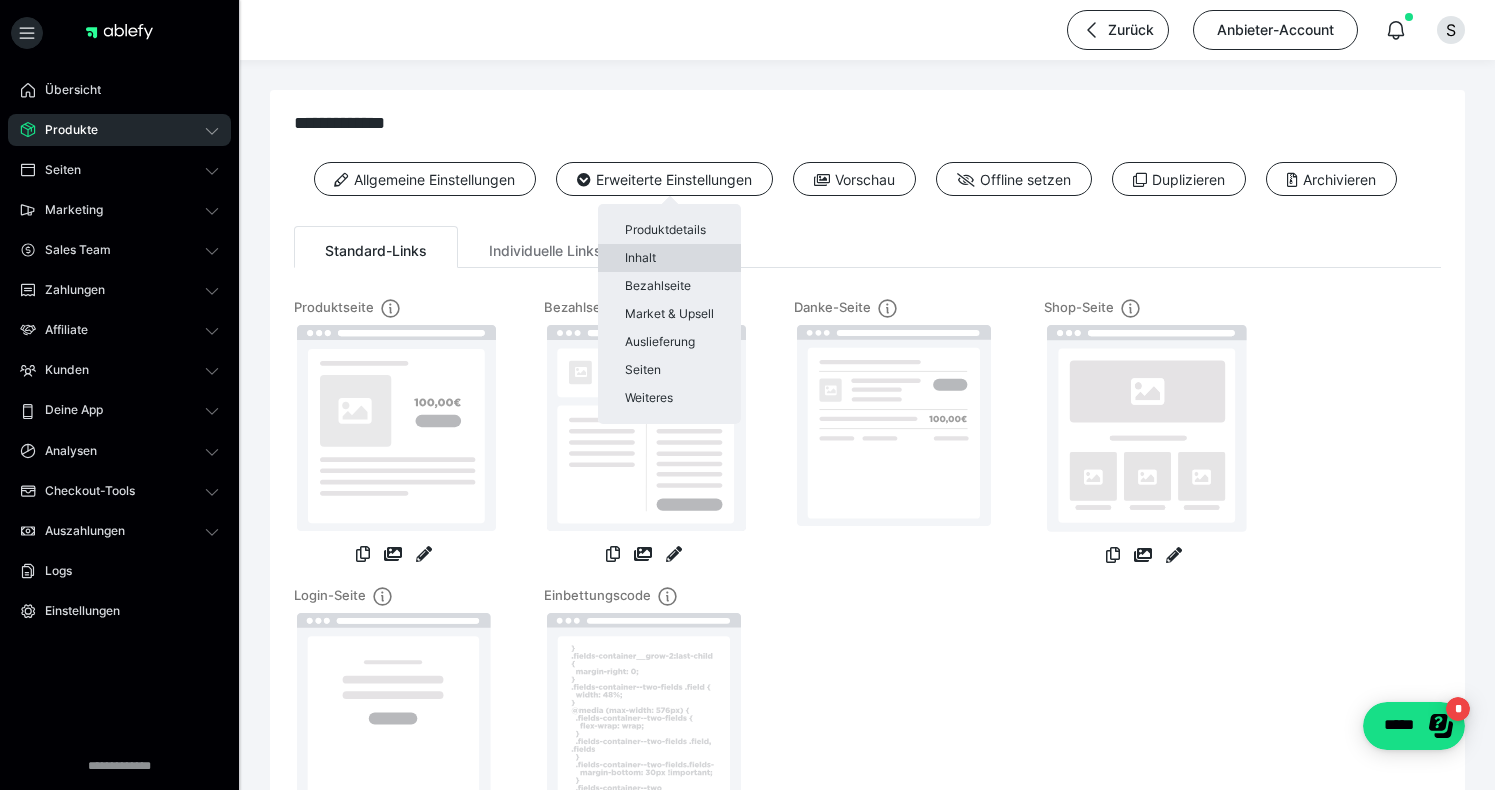 click on "Inhalt" at bounding box center [669, 258] 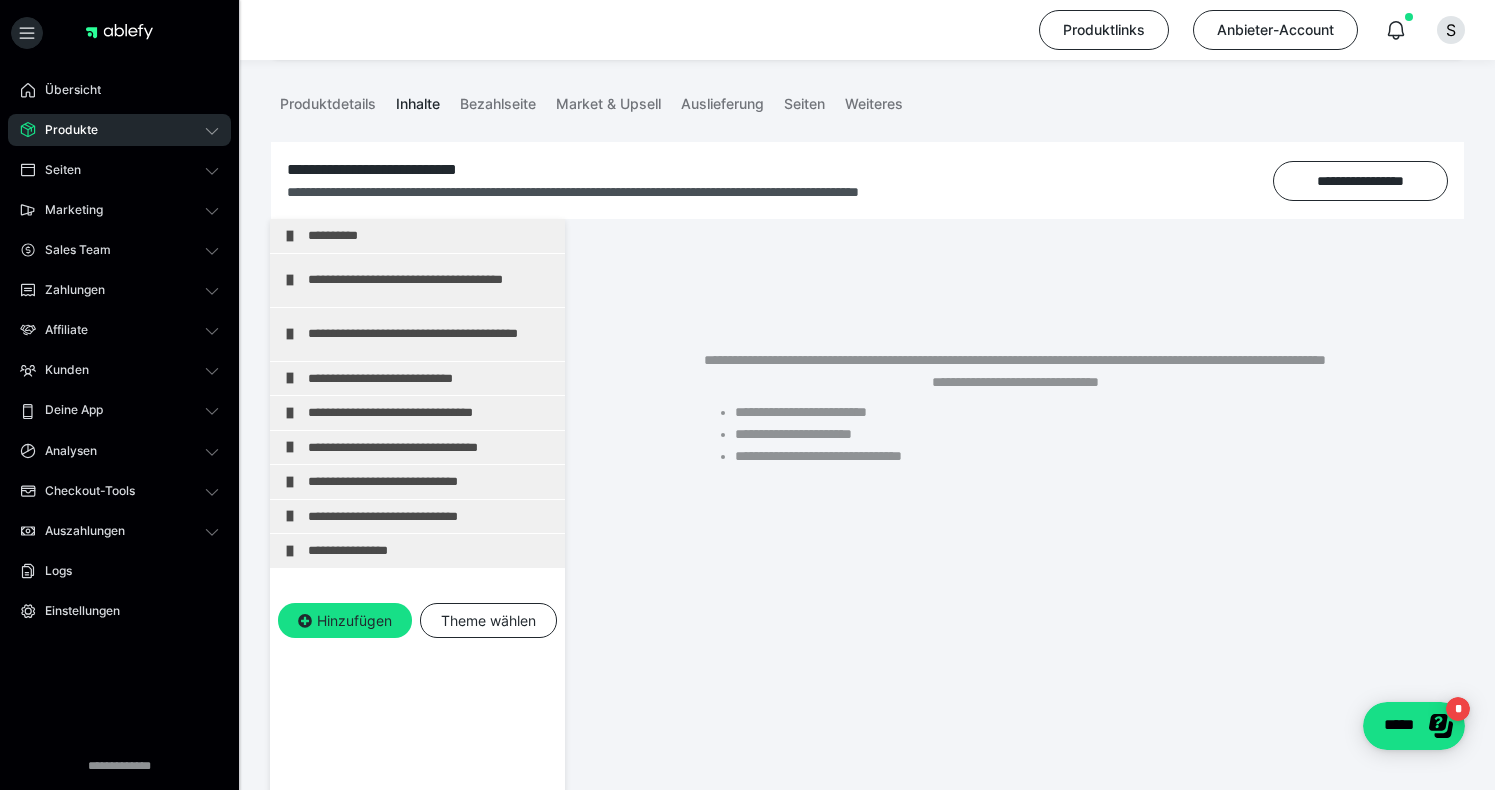 scroll, scrollTop: 238, scrollLeft: 0, axis: vertical 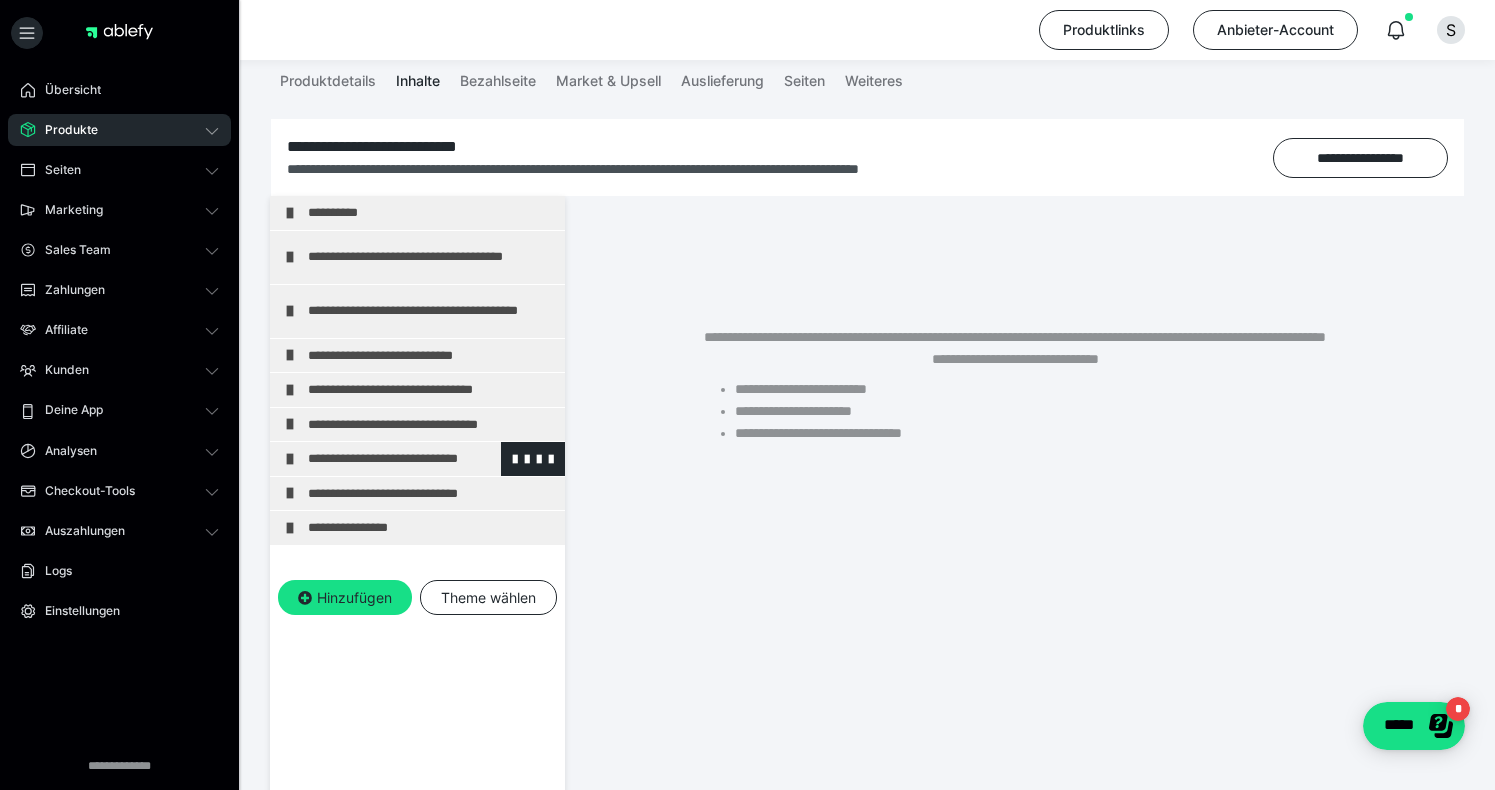 click on "**********" at bounding box center (431, 459) 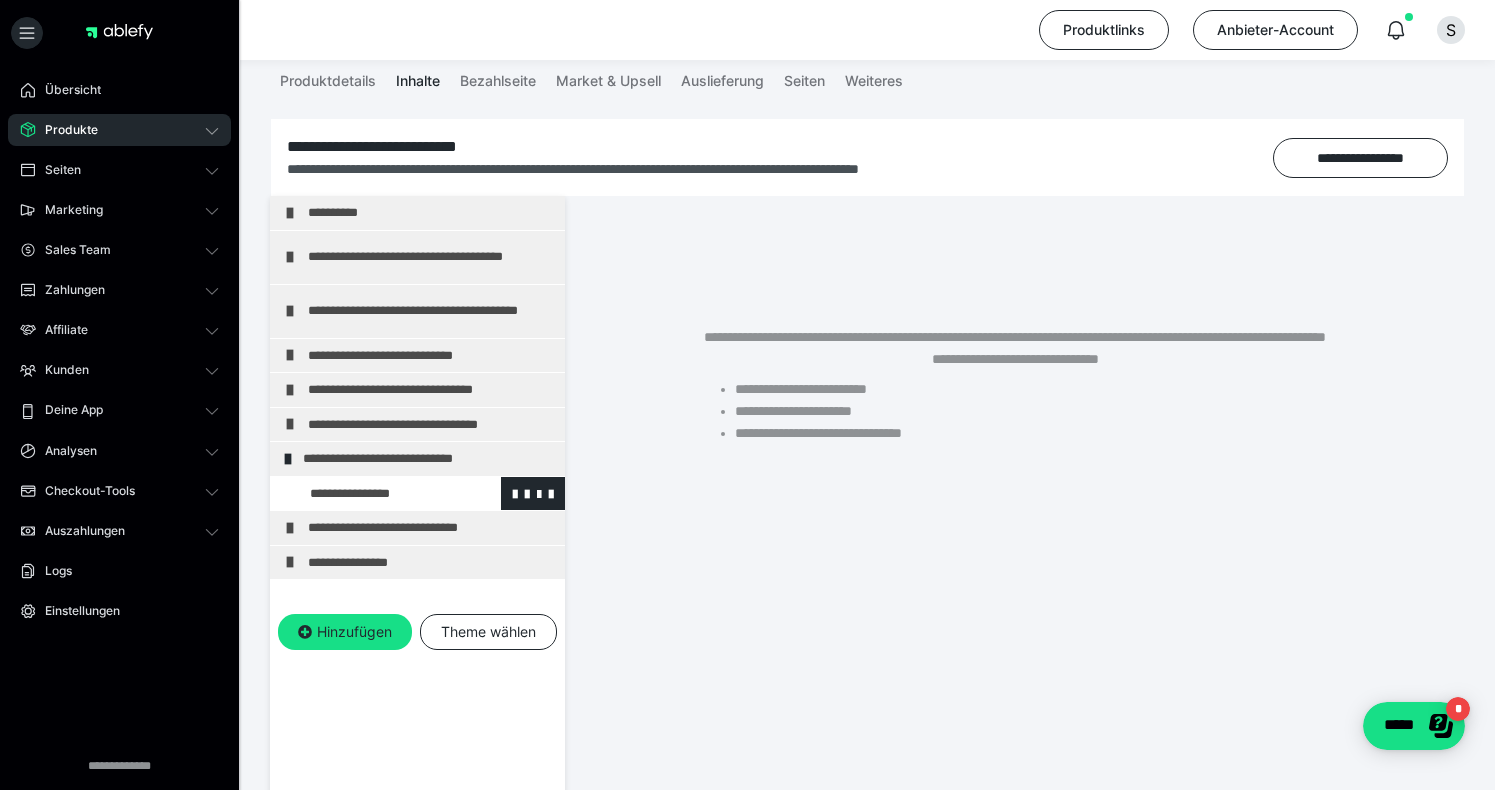 click at bounding box center (375, 494) 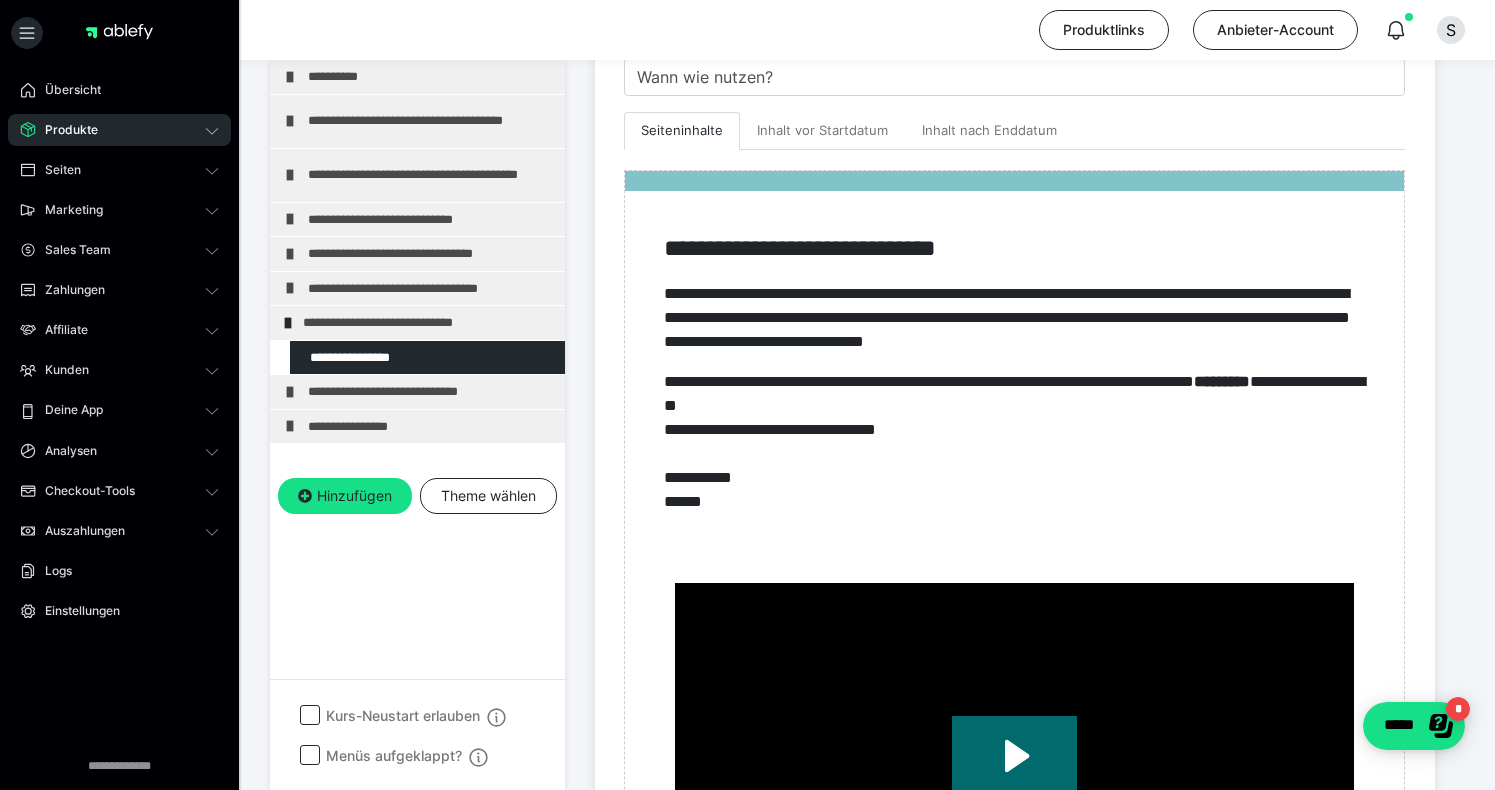scroll, scrollTop: 861, scrollLeft: 0, axis: vertical 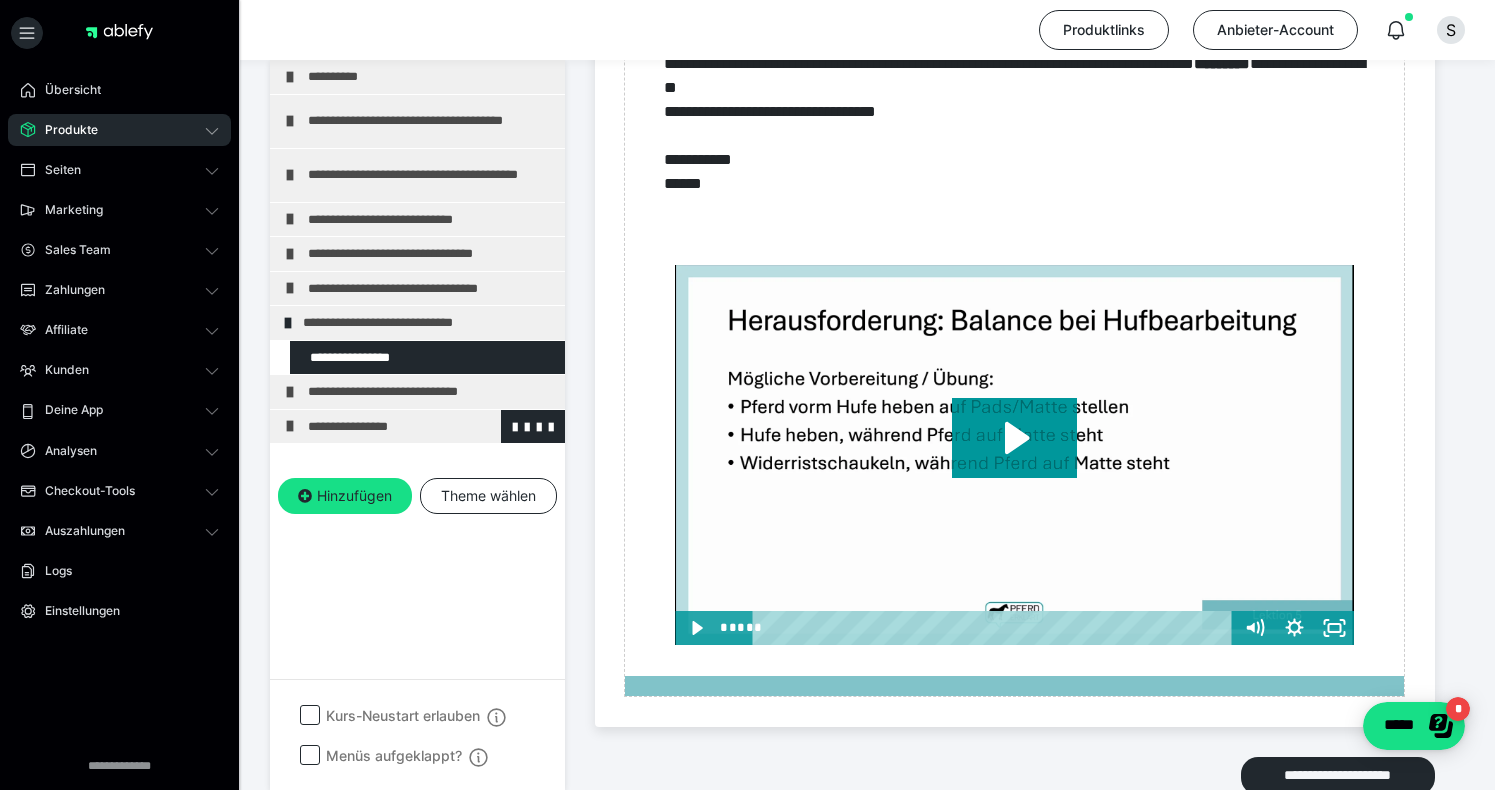 click on "**********" at bounding box center [431, 427] 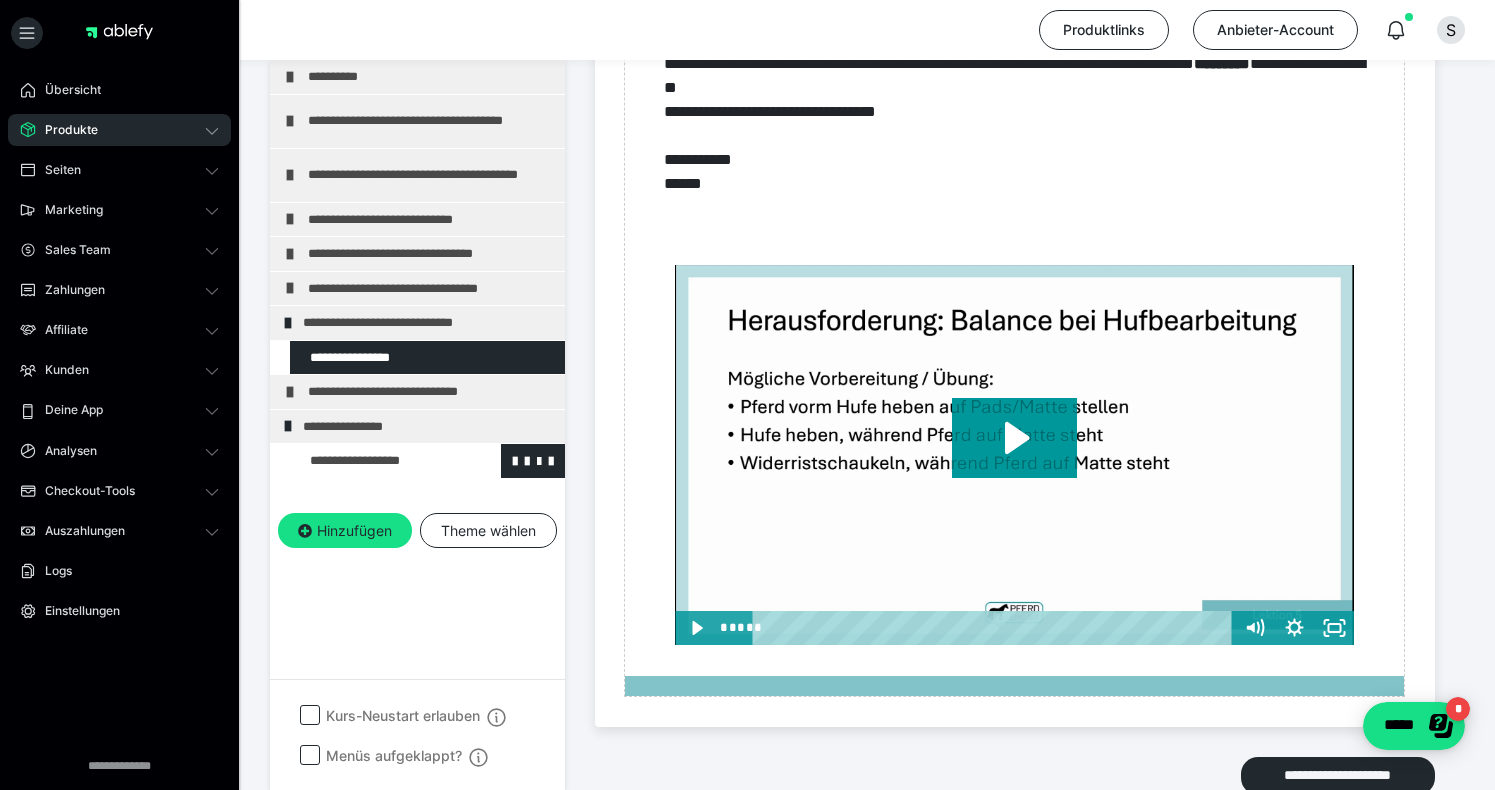 click at bounding box center [375, 461] 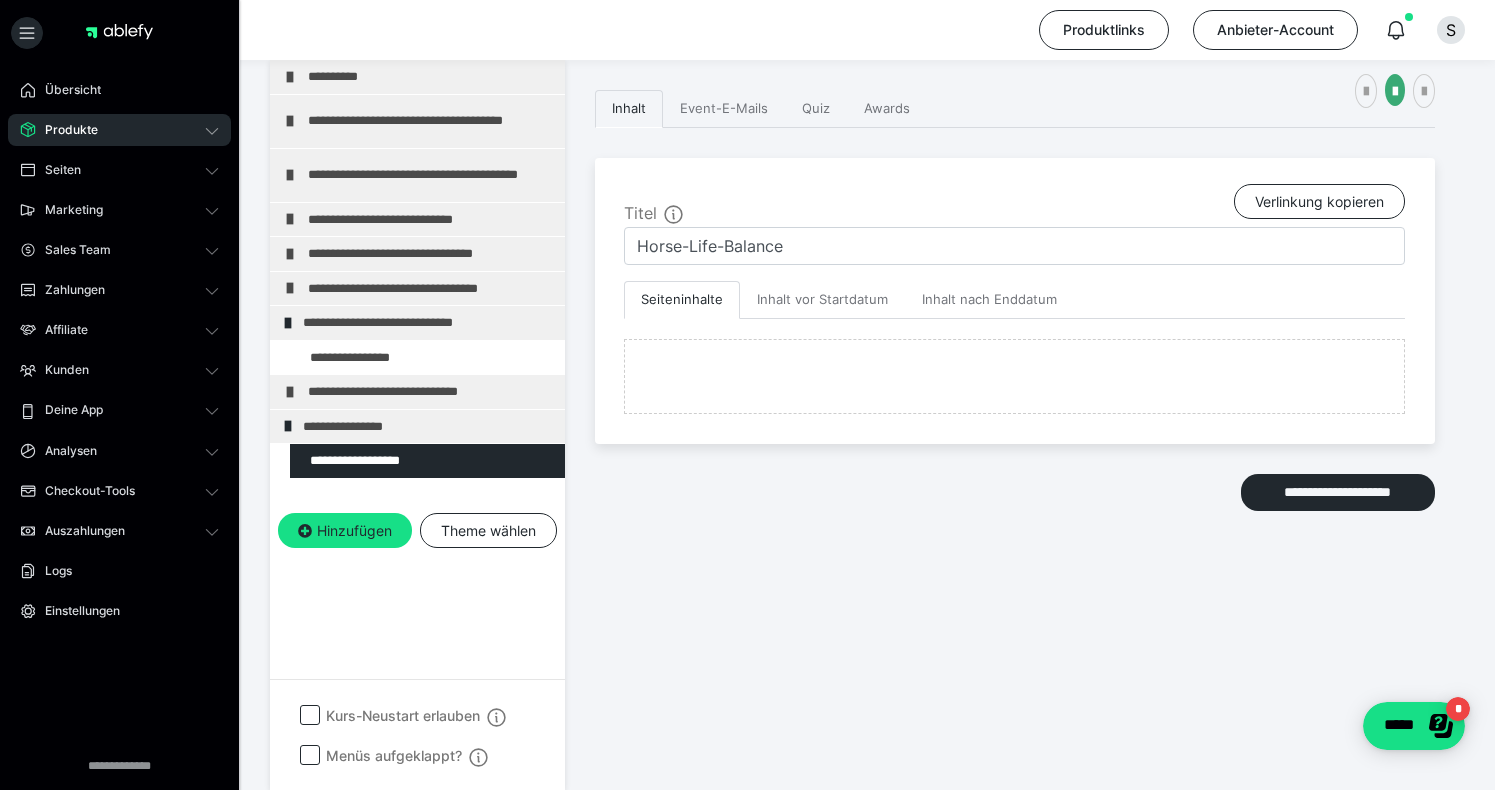 scroll, scrollTop: 677, scrollLeft: 0, axis: vertical 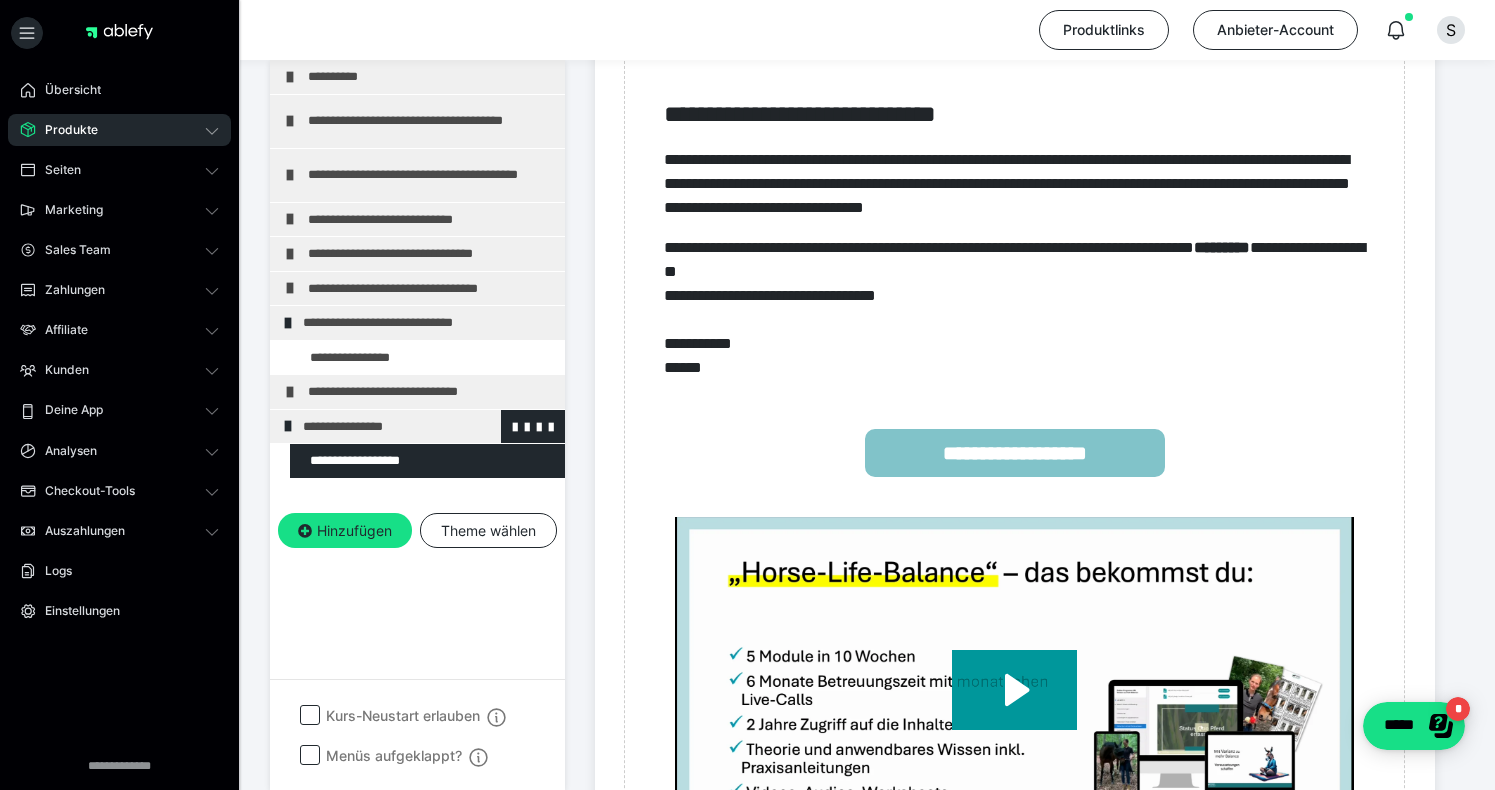 click on "**********" at bounding box center (426, 427) 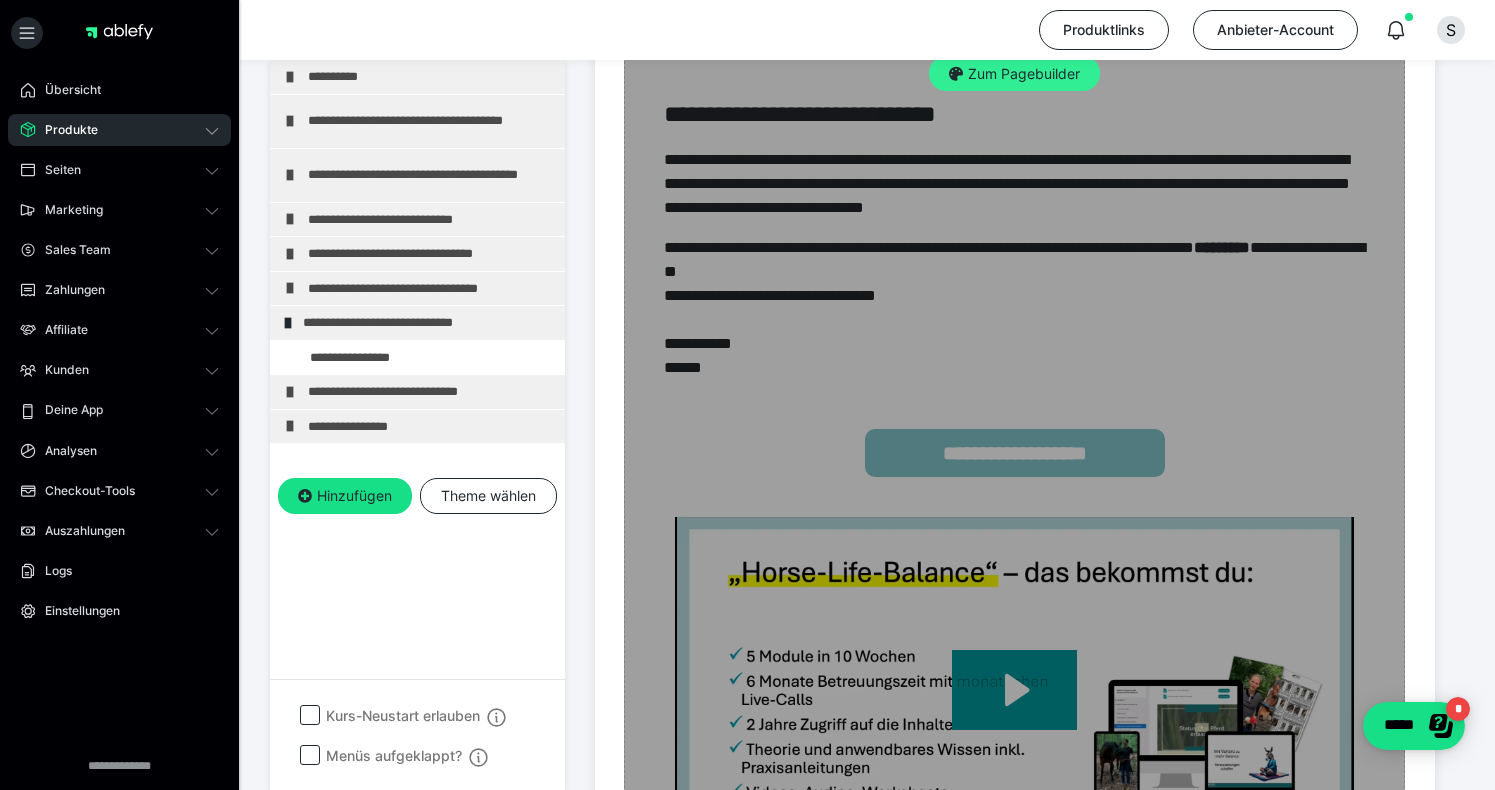 click on "Zum Pagebuilder" at bounding box center (1014, 74) 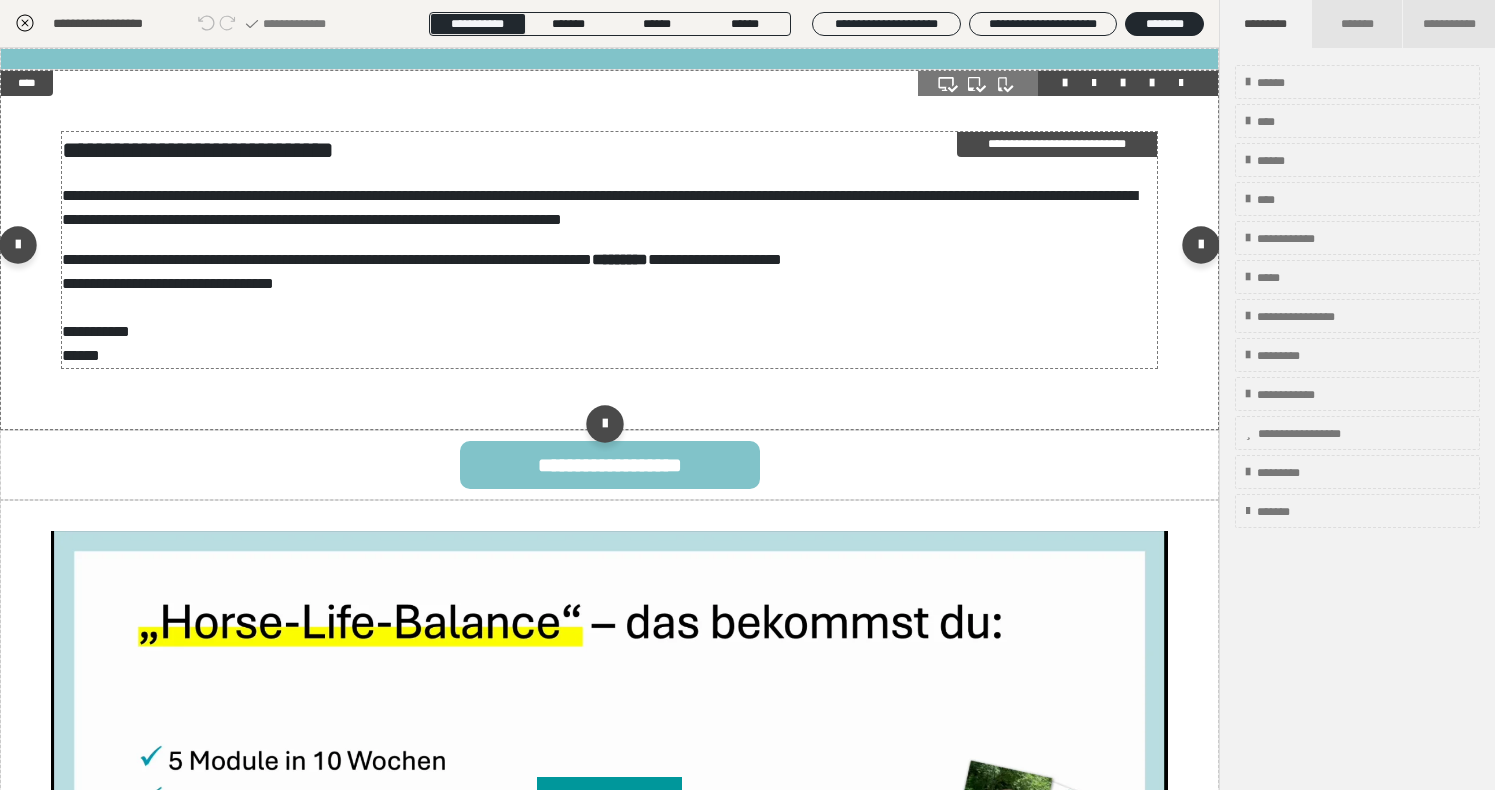 click on "**********" at bounding box center (422, 259) 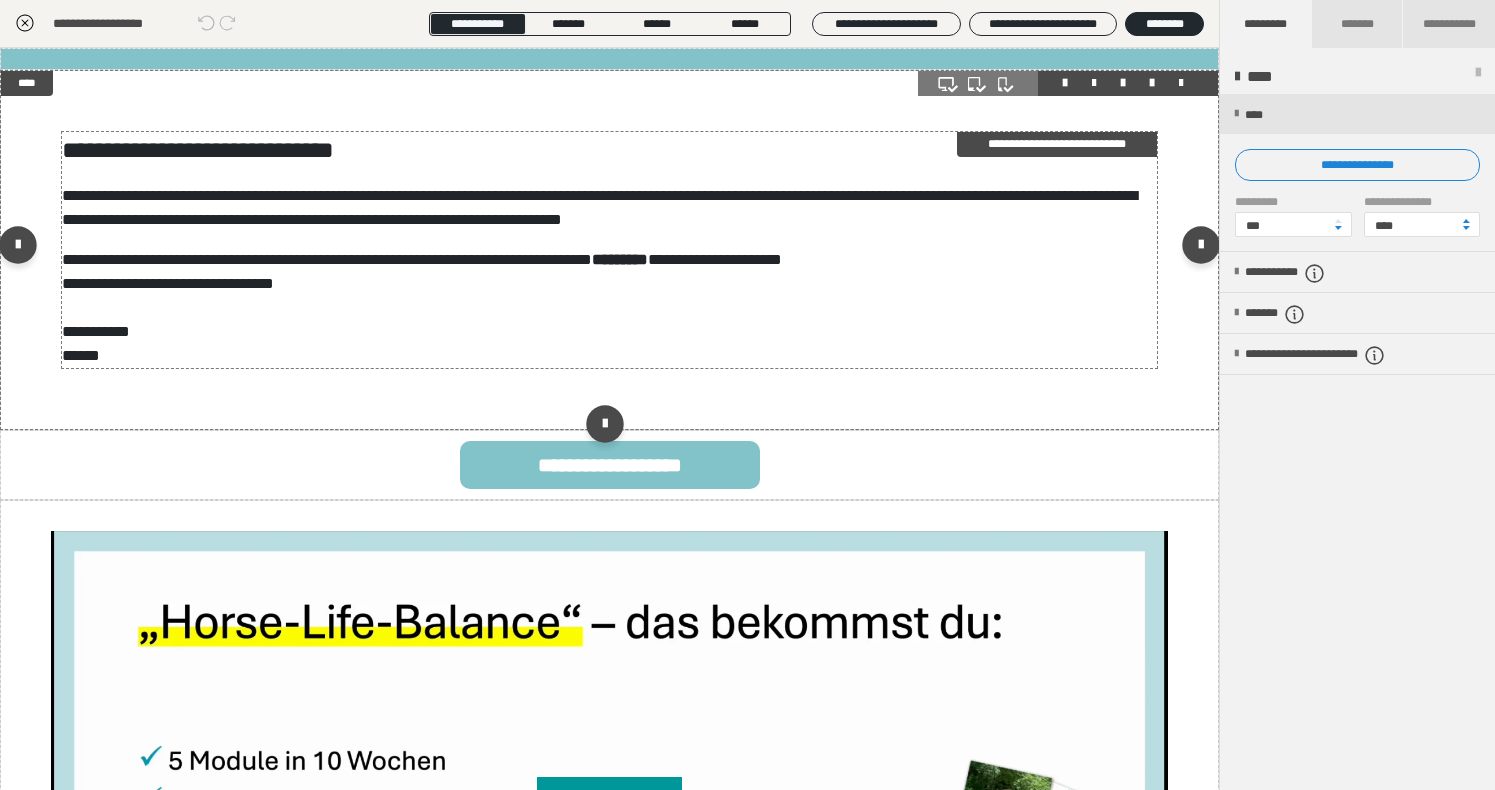 click on "**********" at bounding box center (422, 259) 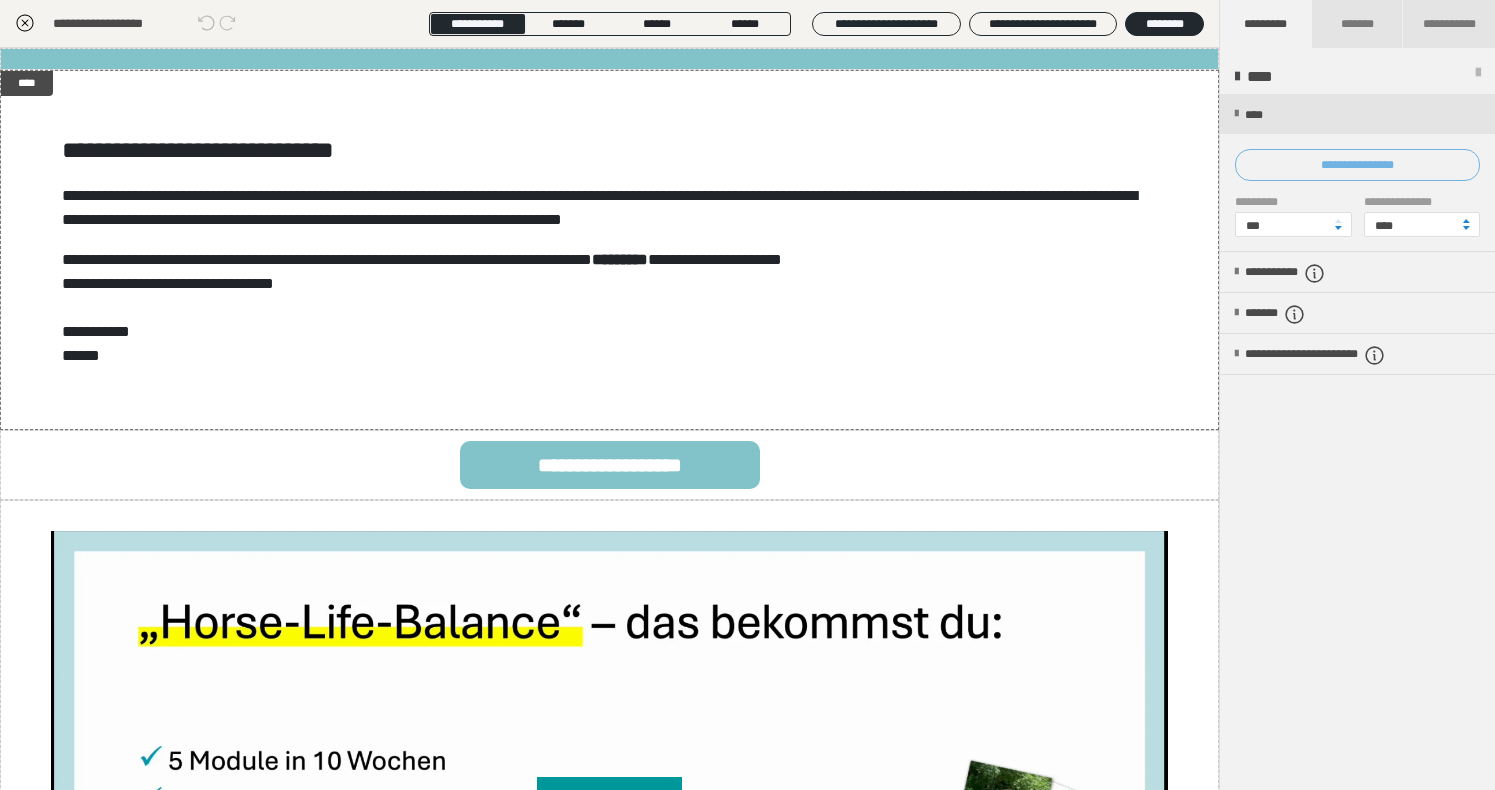 click on "**********" at bounding box center [1357, 165] 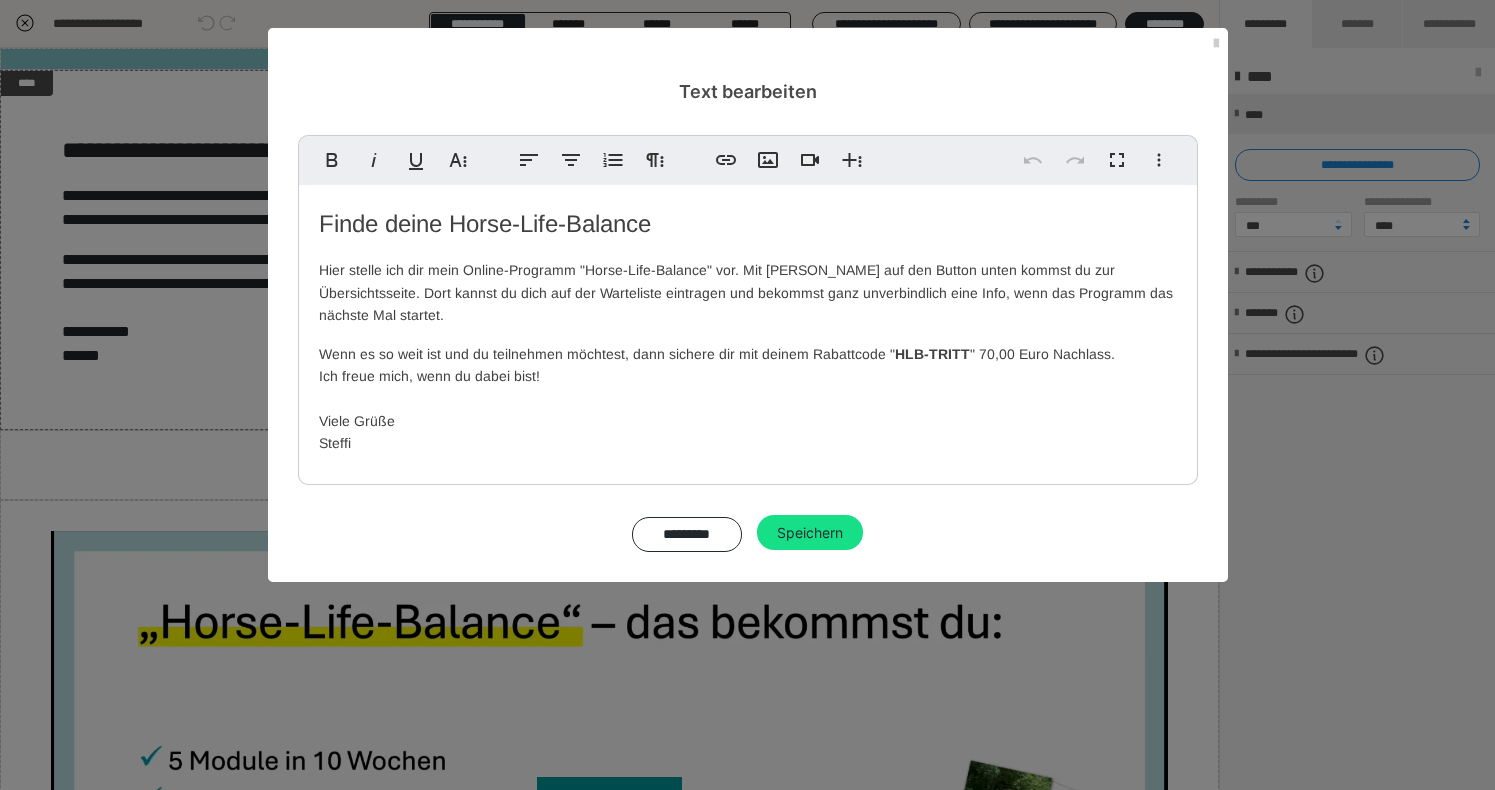 click on "Wenn es so weit ist und du teilnehmen möchtest, dann sichere dir mit deinem Rabattcode " HLB-TRITT " 70,00 Euro Nachlass." at bounding box center [717, 354] 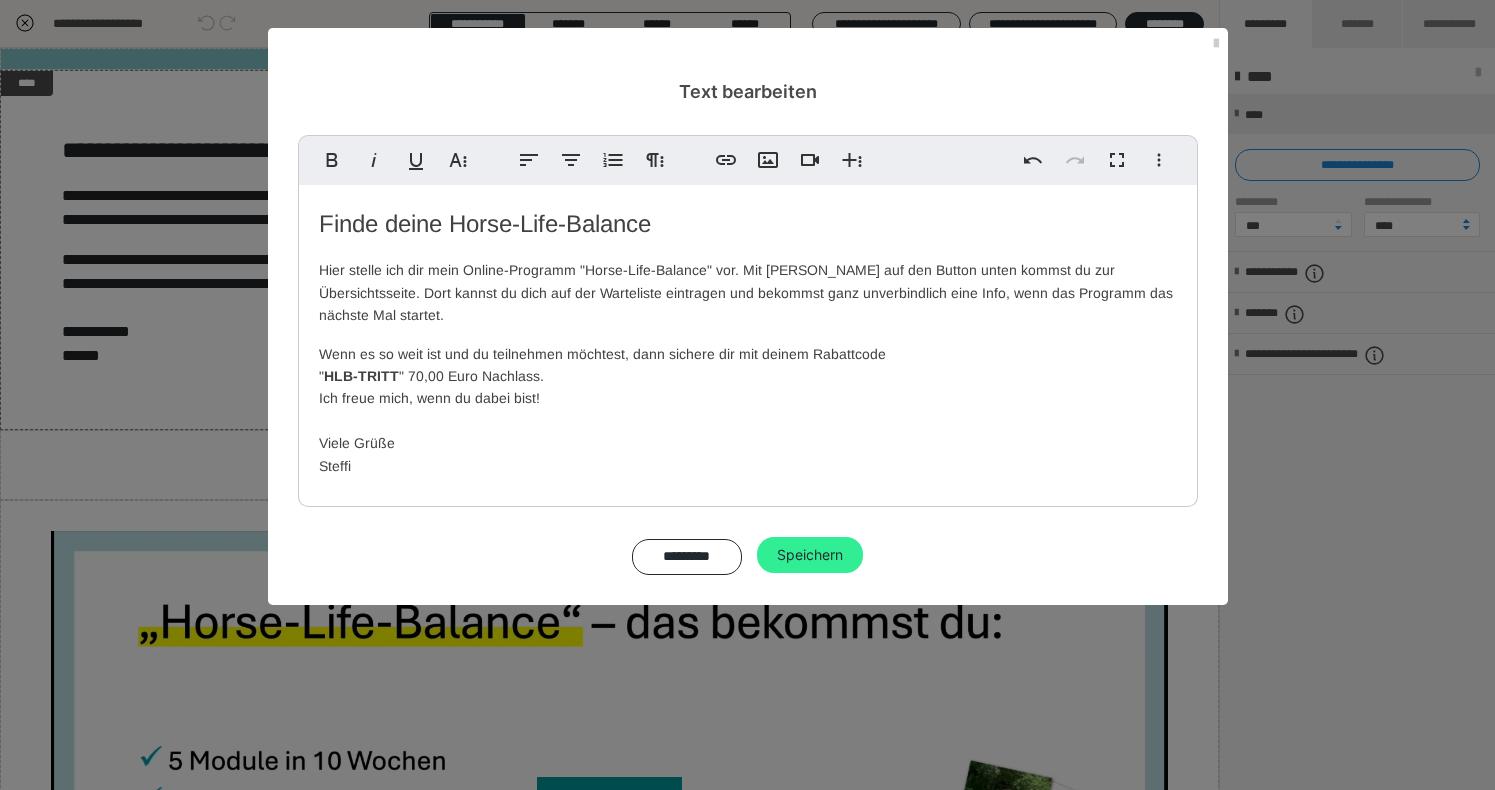 click on "Speichern" at bounding box center (810, 555) 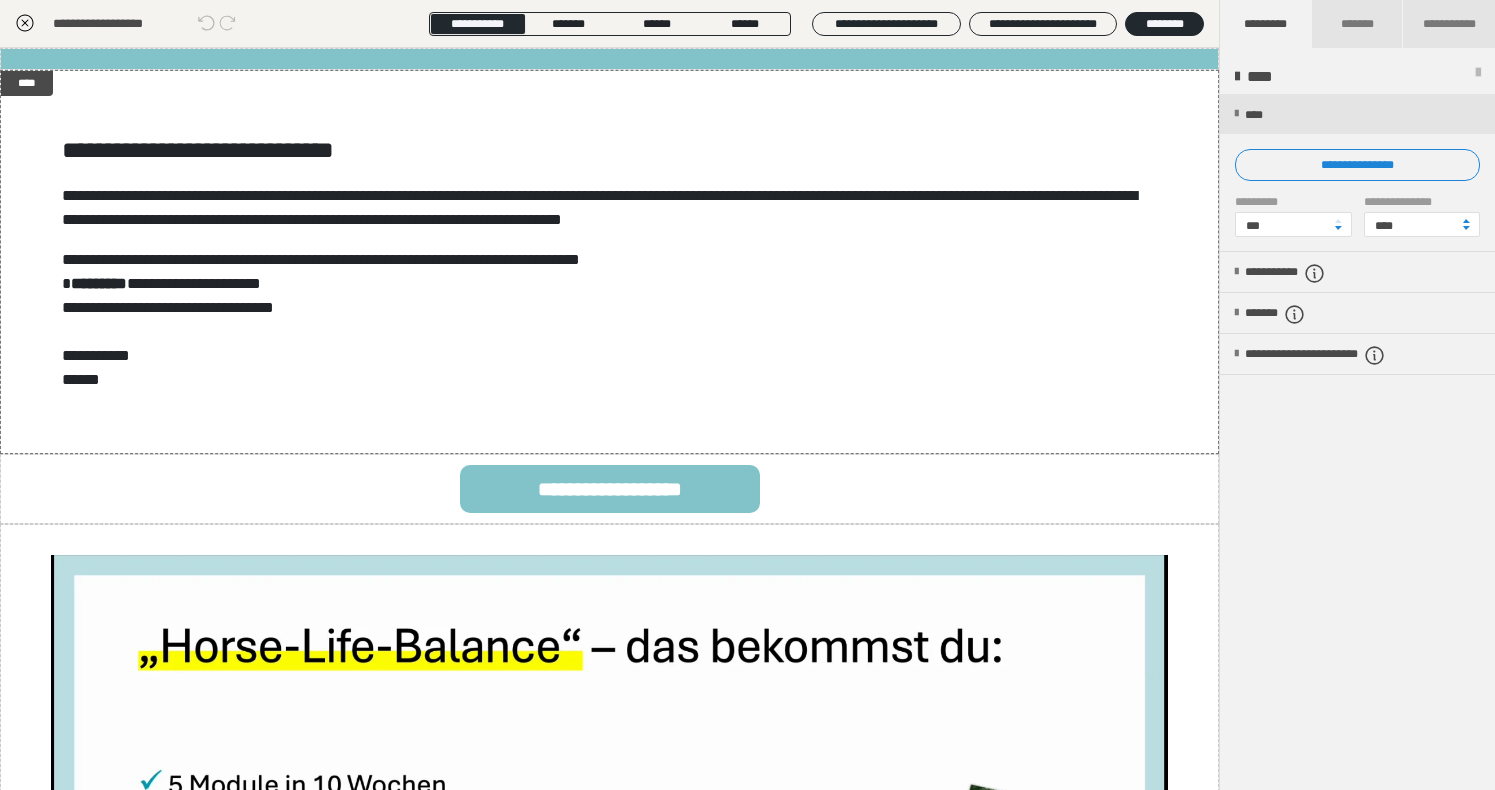 click 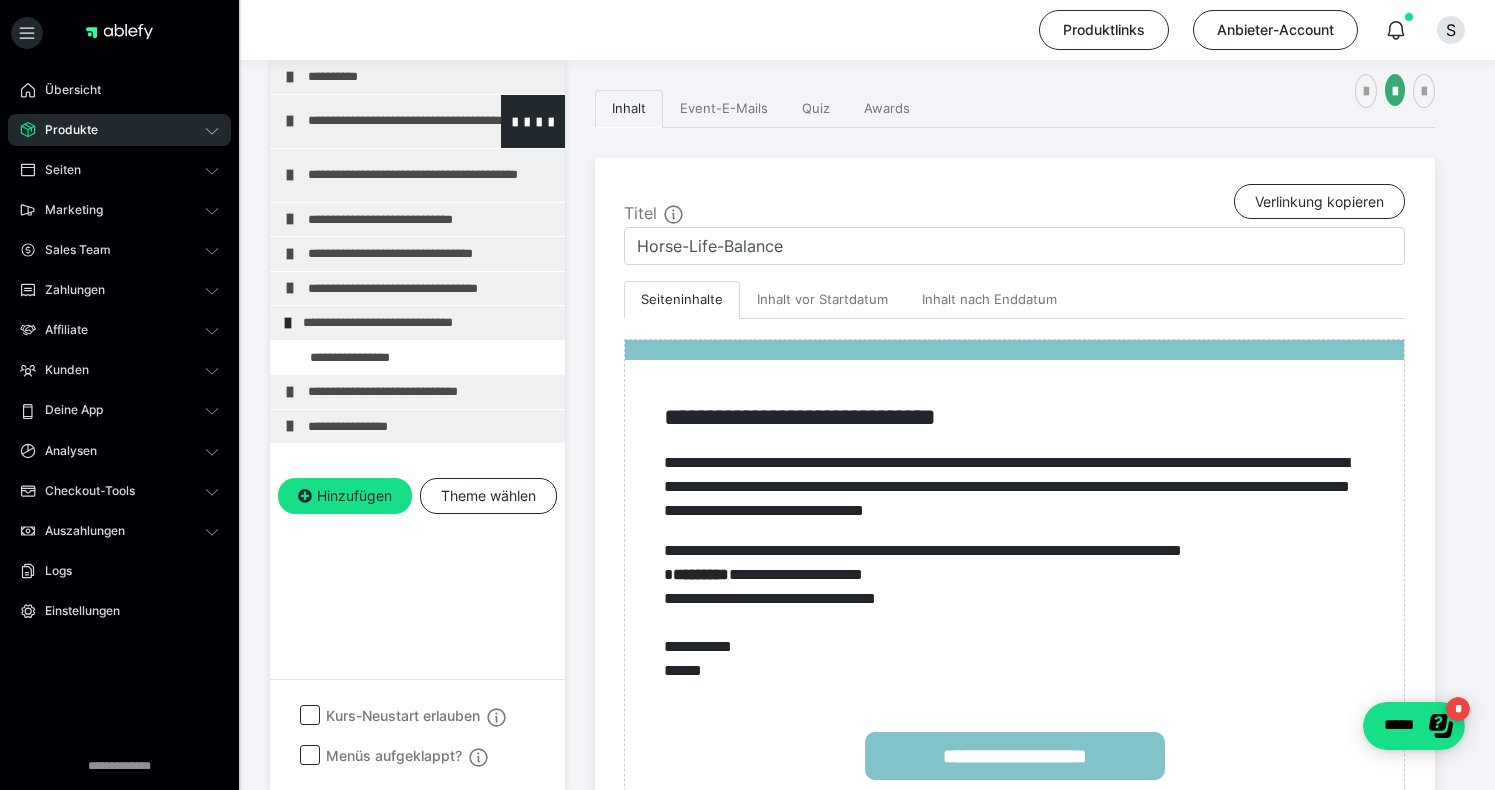 click on "**********" at bounding box center (431, 121) 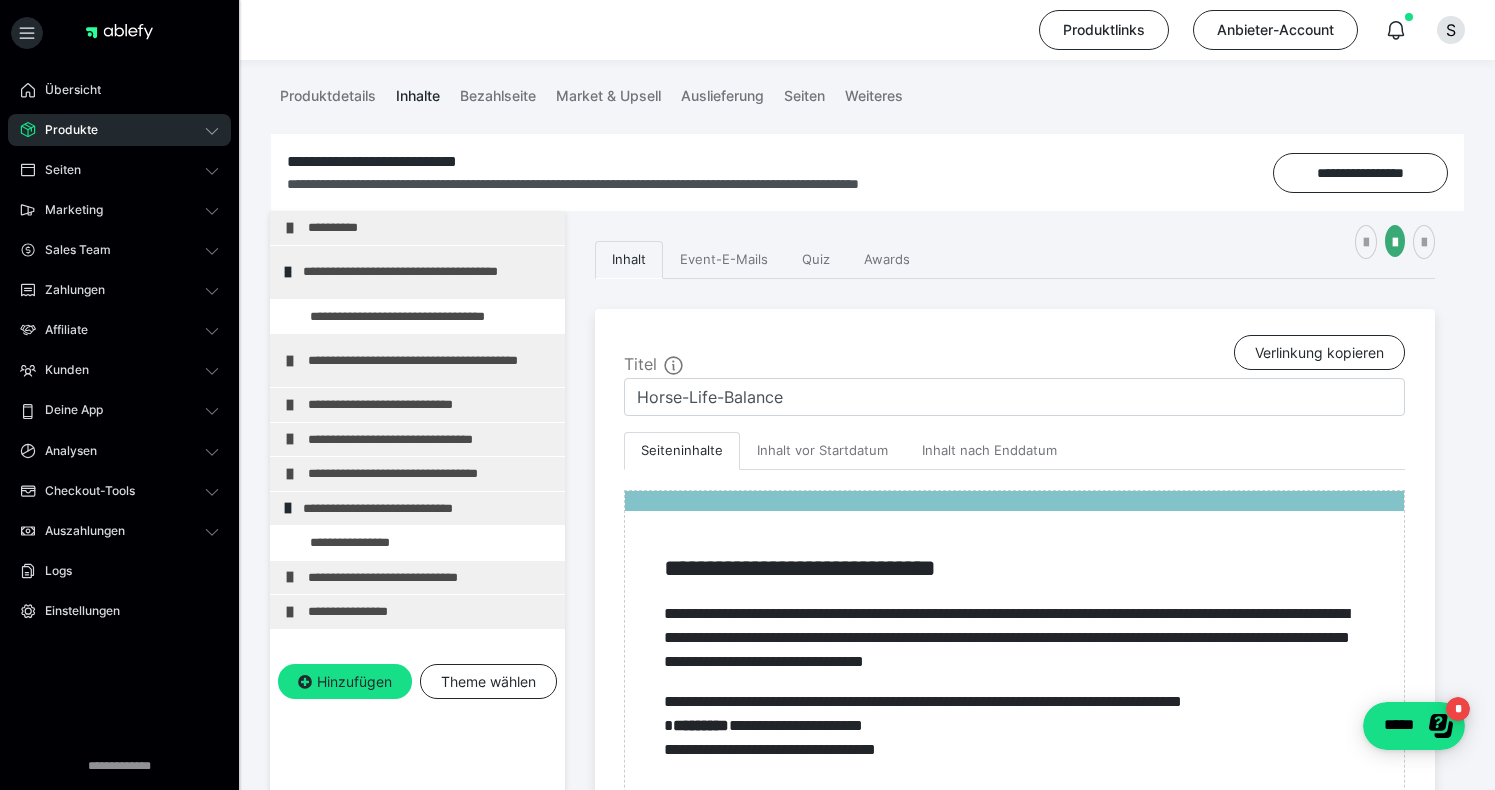 scroll, scrollTop: 222, scrollLeft: 0, axis: vertical 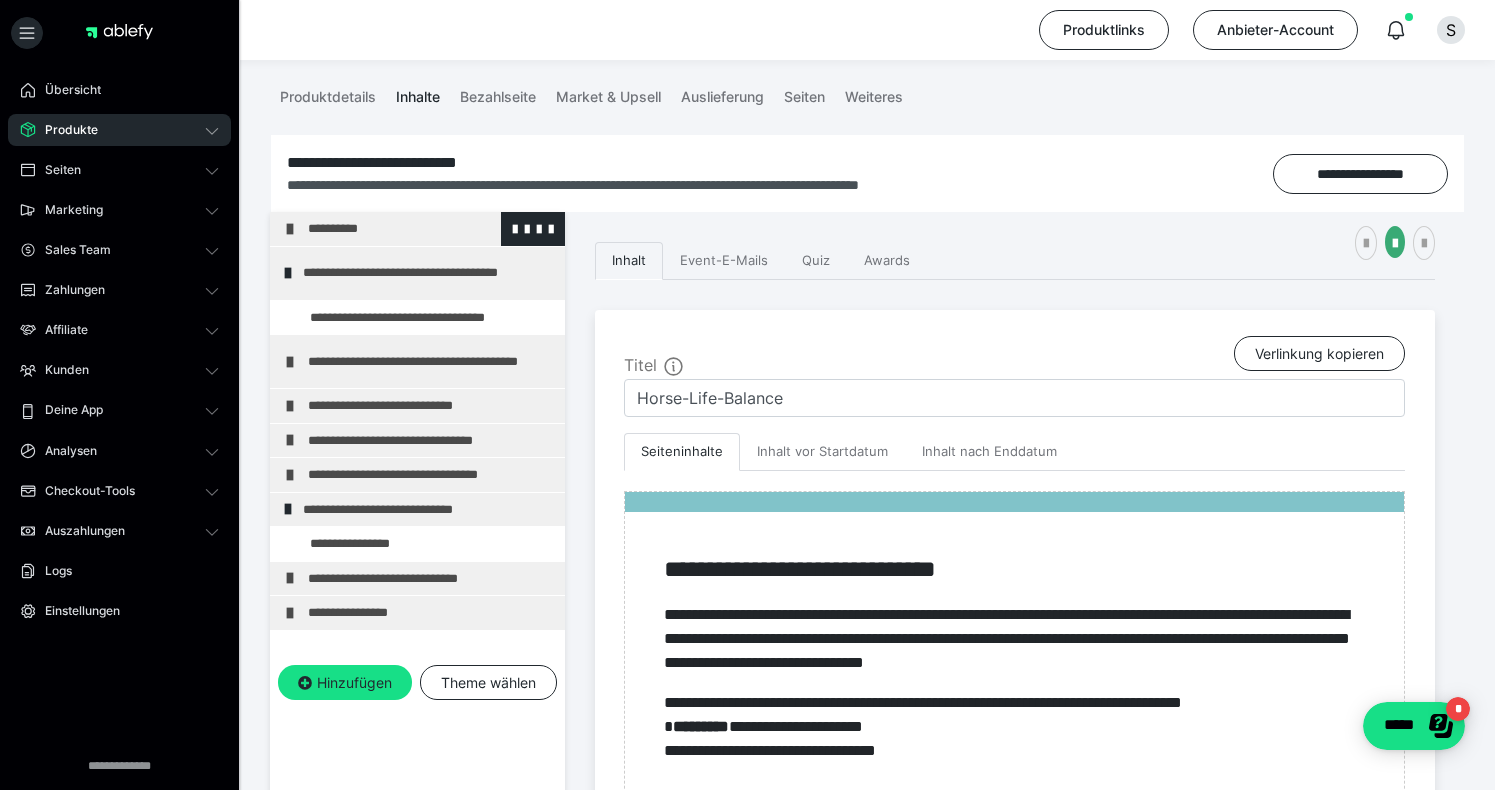 click on "**********" at bounding box center [431, 229] 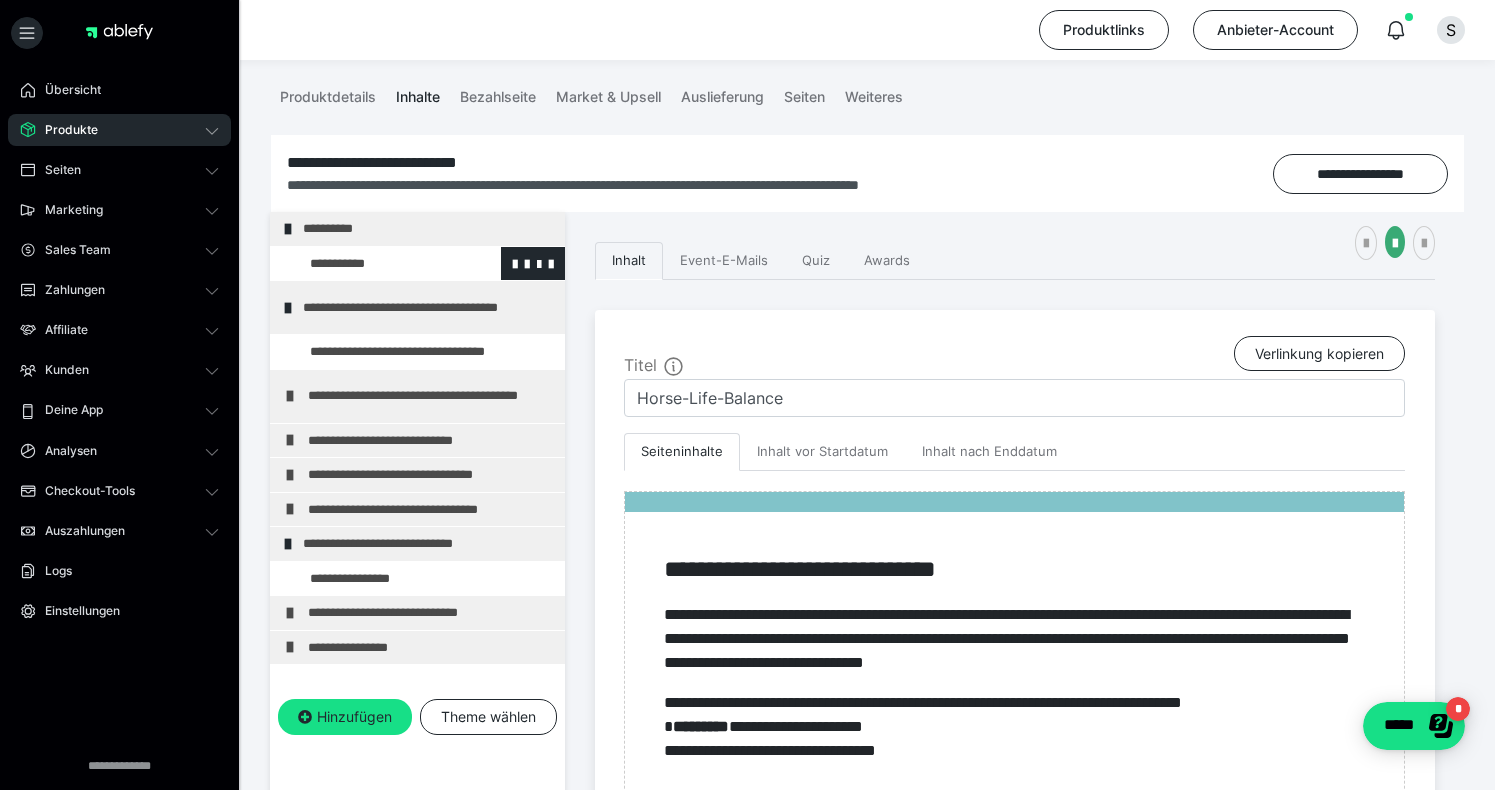 click at bounding box center [375, 264] 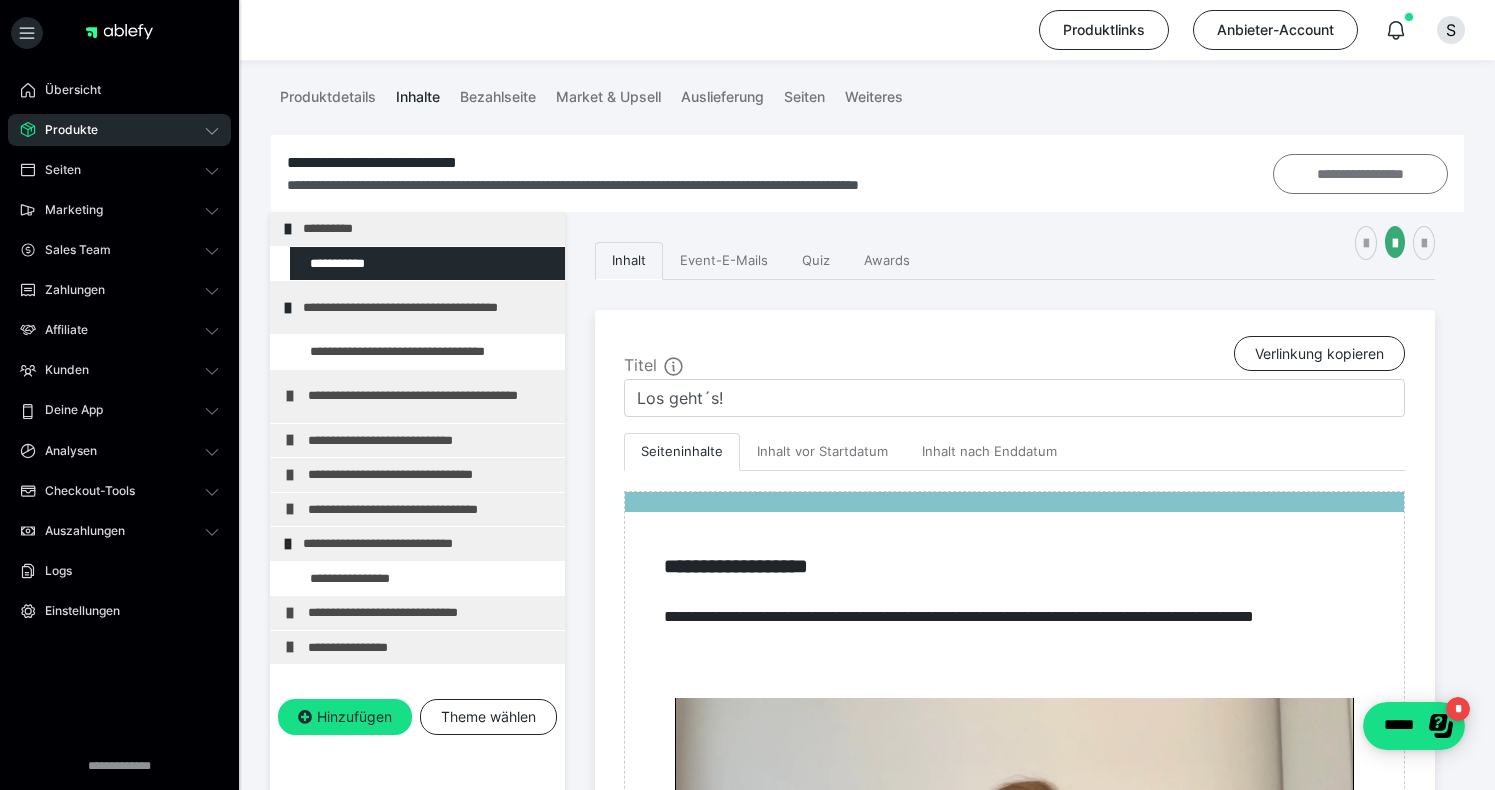 click on "**********" at bounding box center (1360, 174) 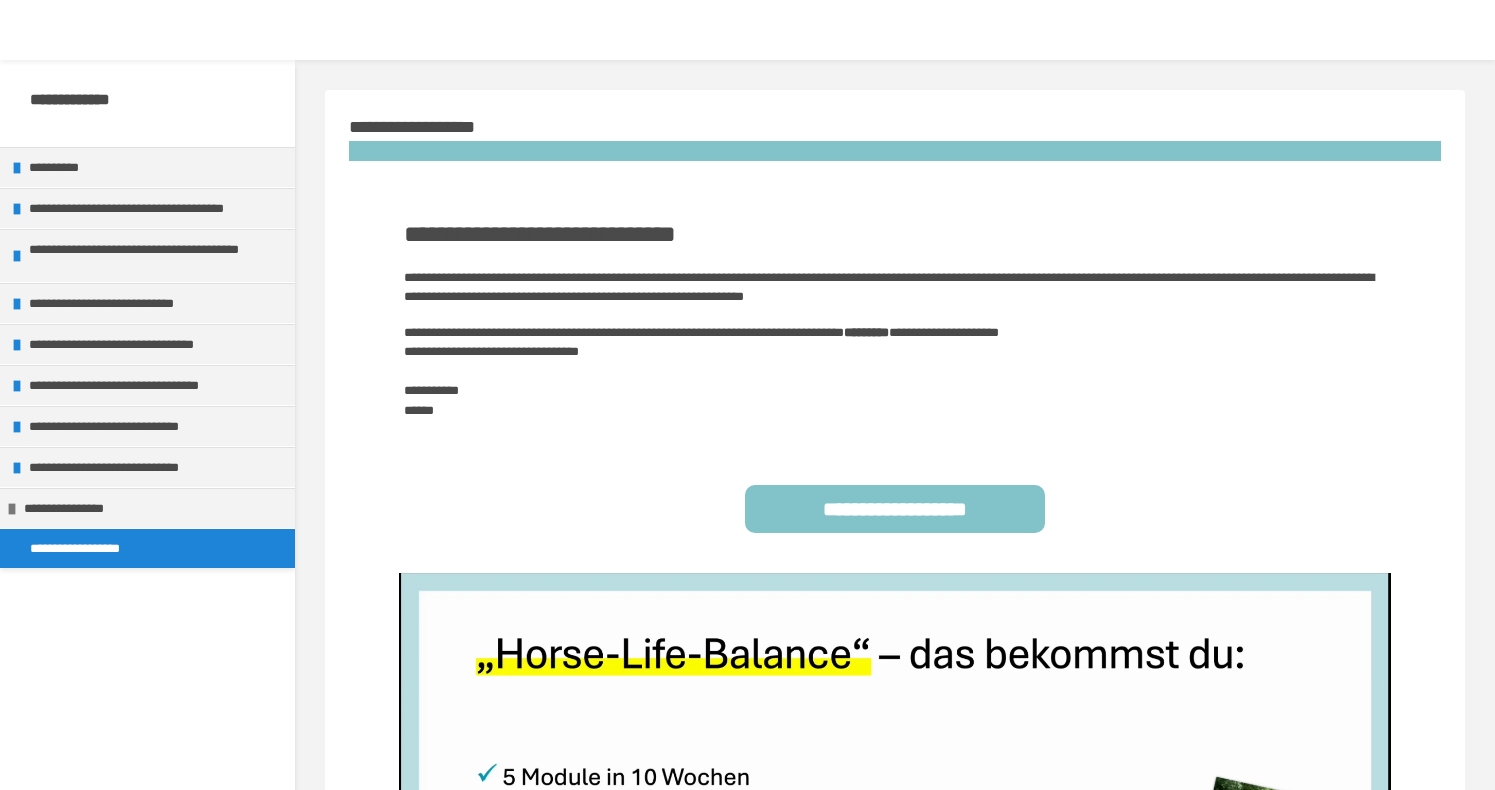scroll, scrollTop: 0, scrollLeft: 0, axis: both 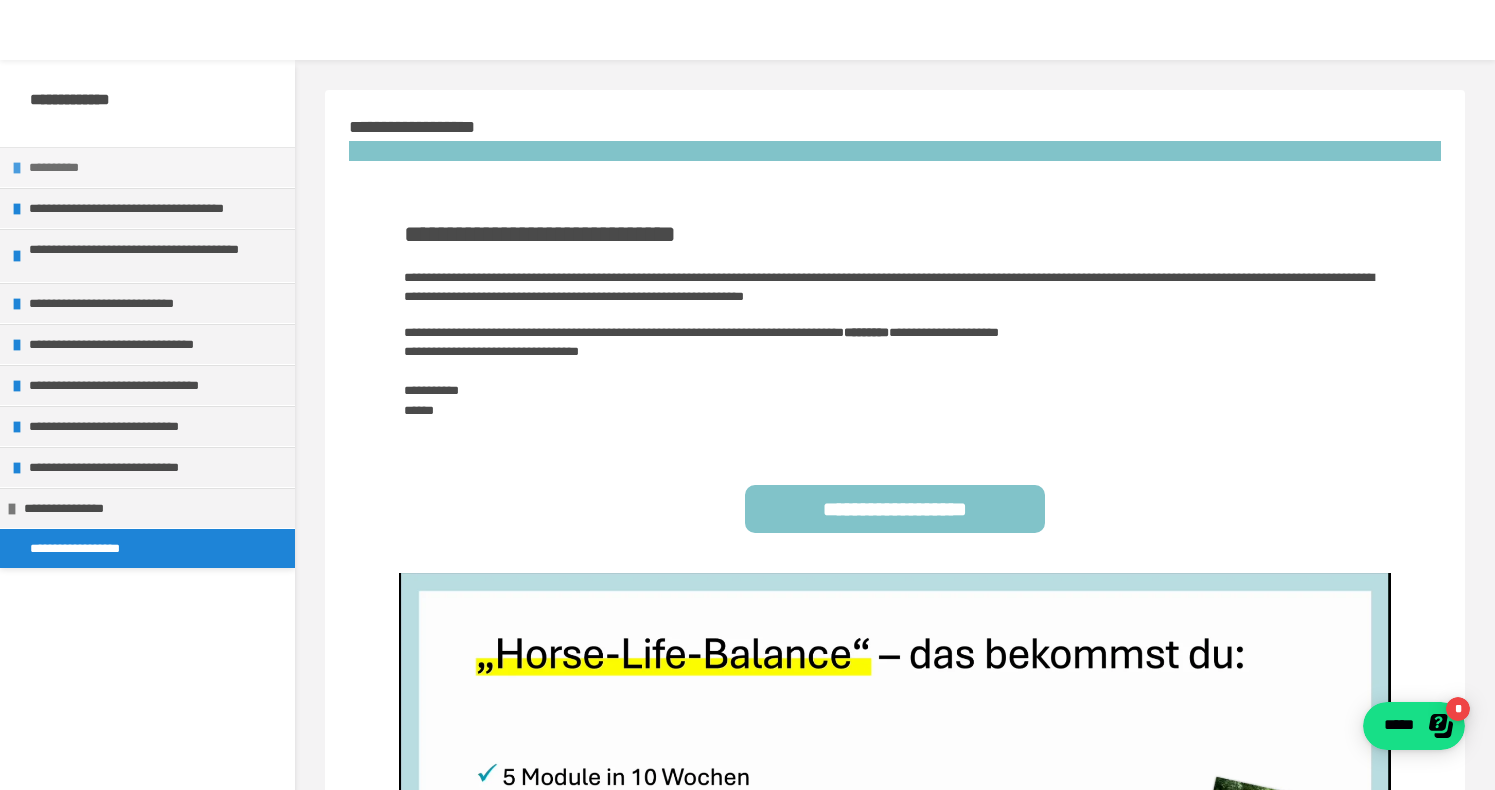 click on "**********" at bounding box center [157, 167] 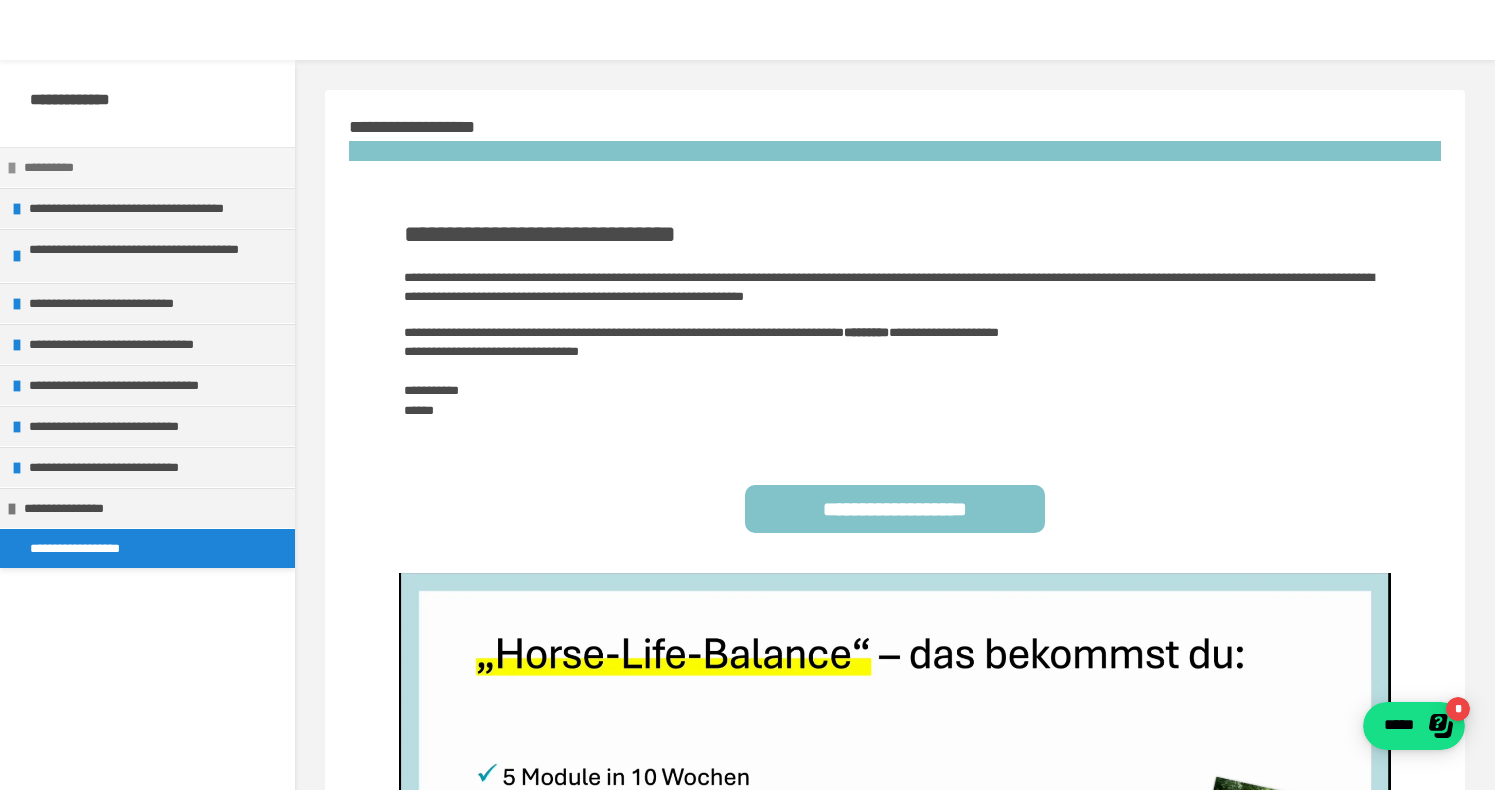 click on "**********" at bounding box center [152, 167] 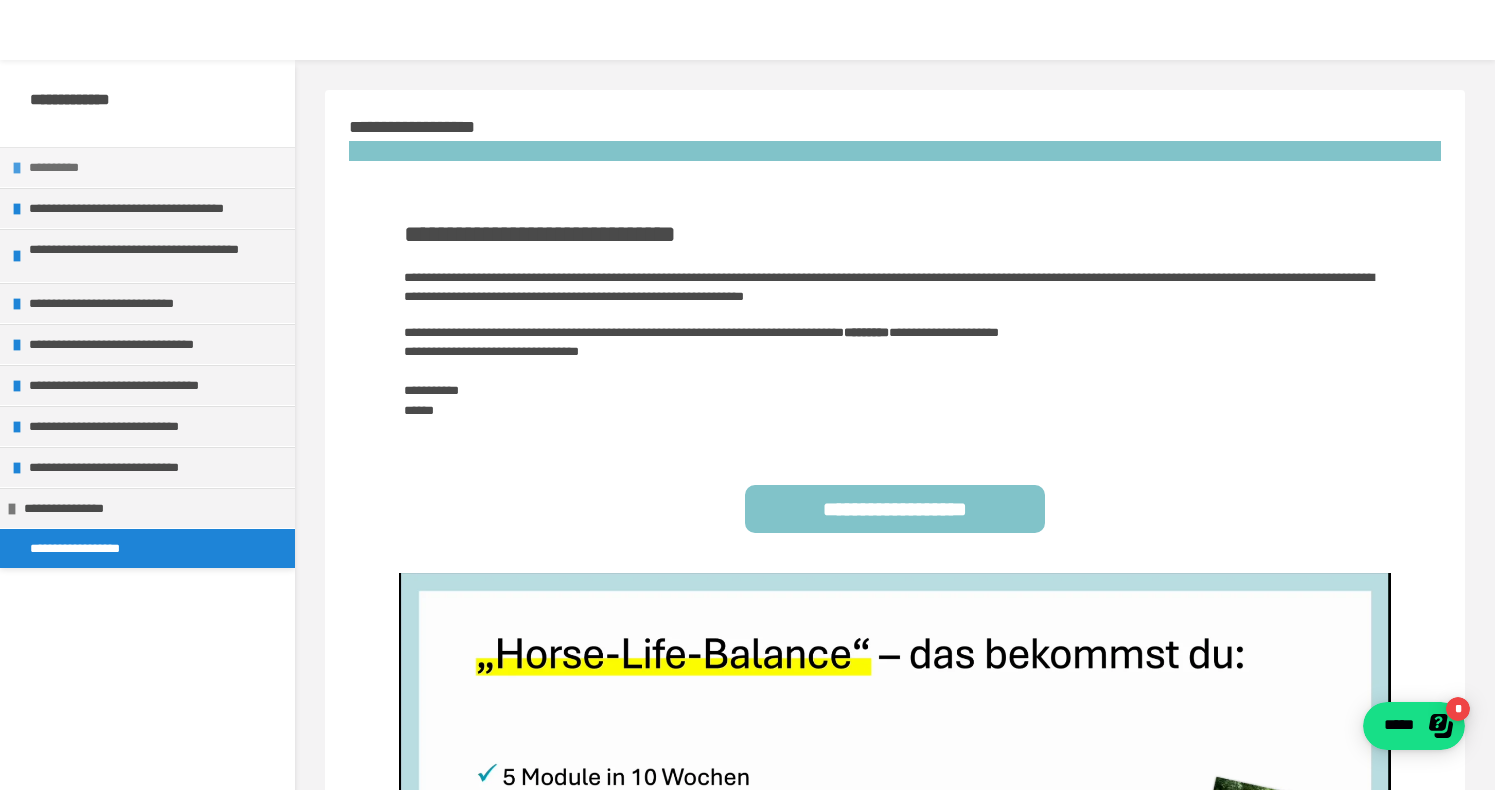 click at bounding box center (17, 168) 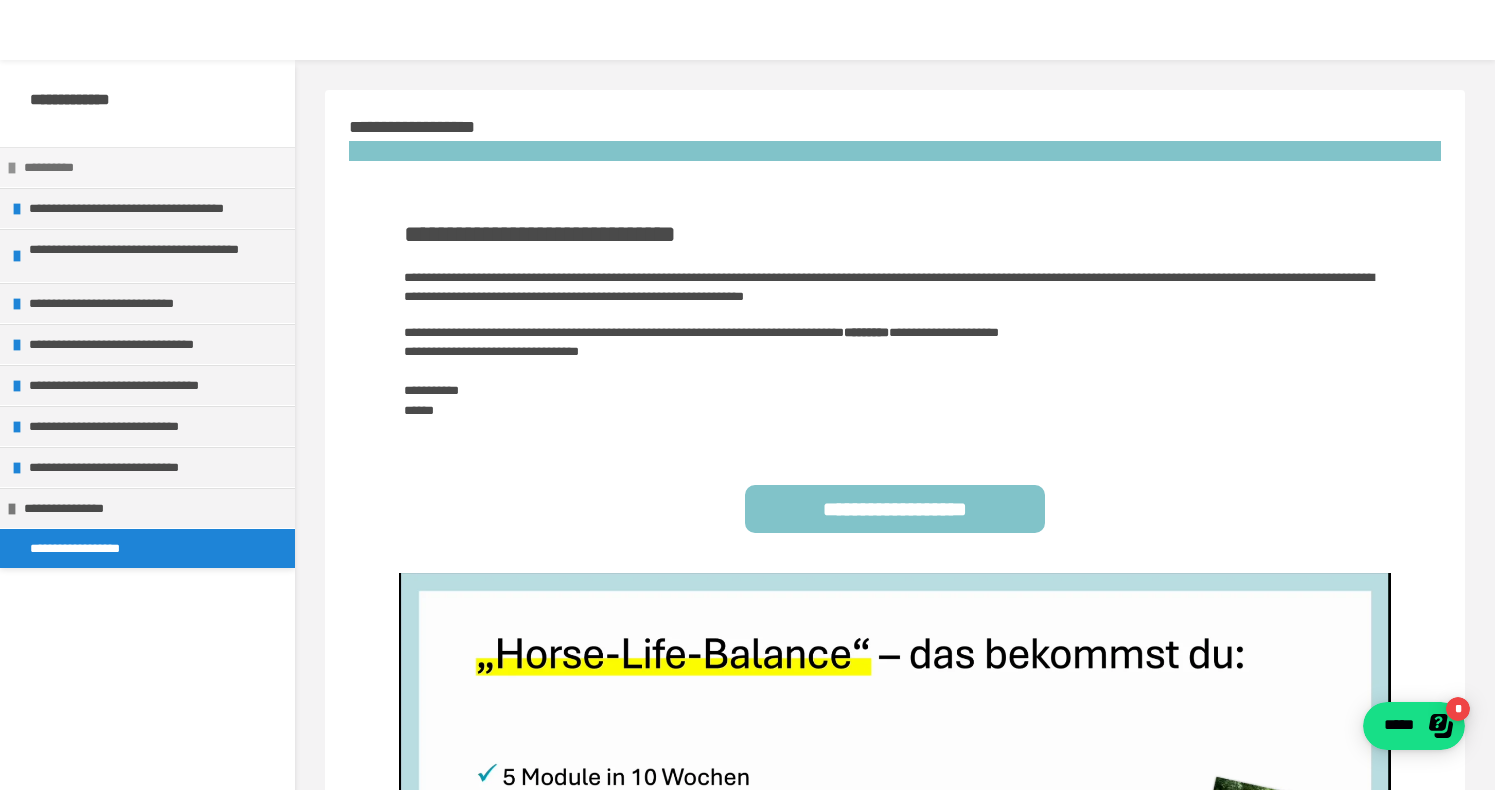 click at bounding box center (12, 168) 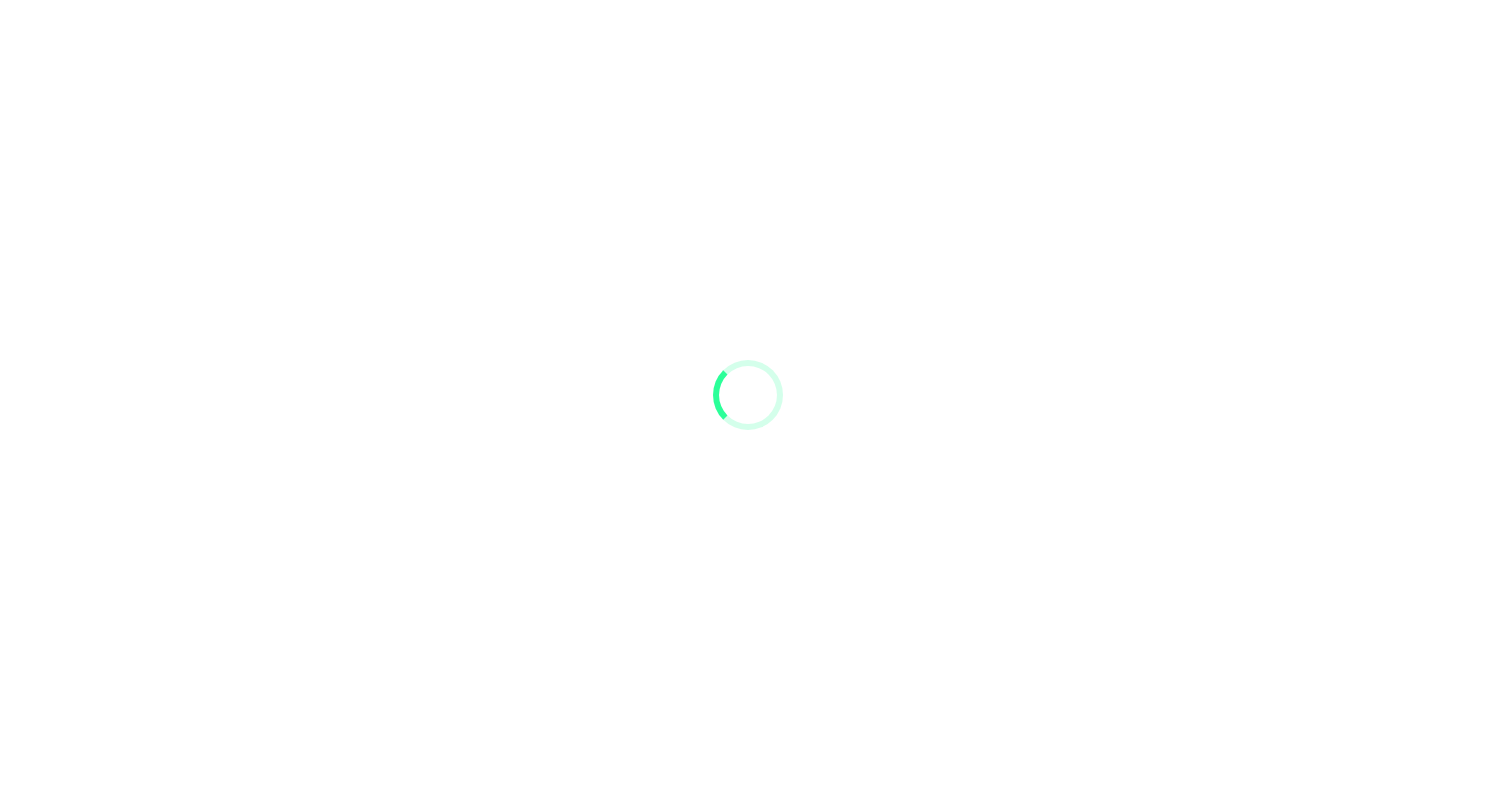 scroll, scrollTop: 0, scrollLeft: 0, axis: both 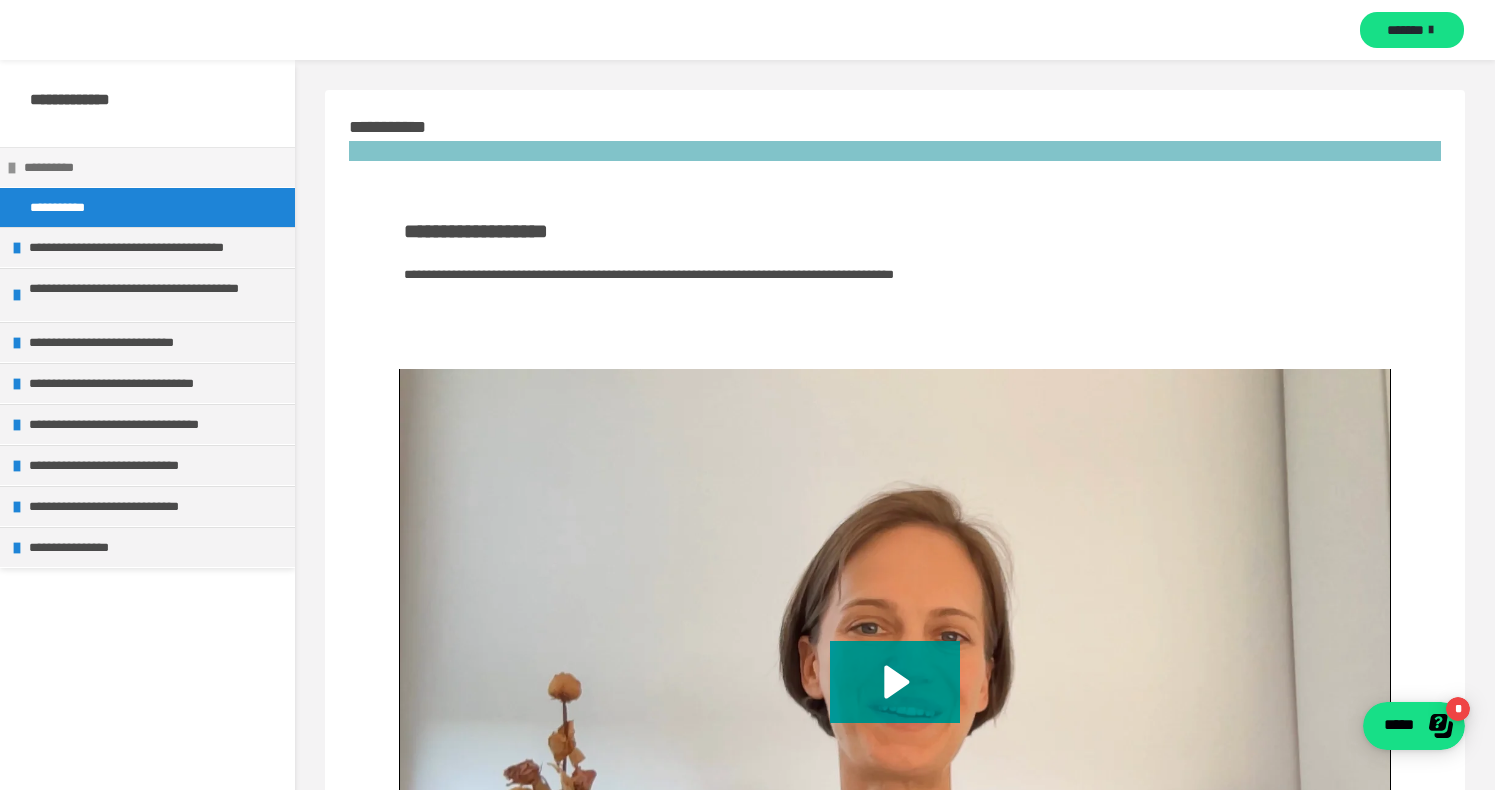 click on "**********" at bounding box center [152, 167] 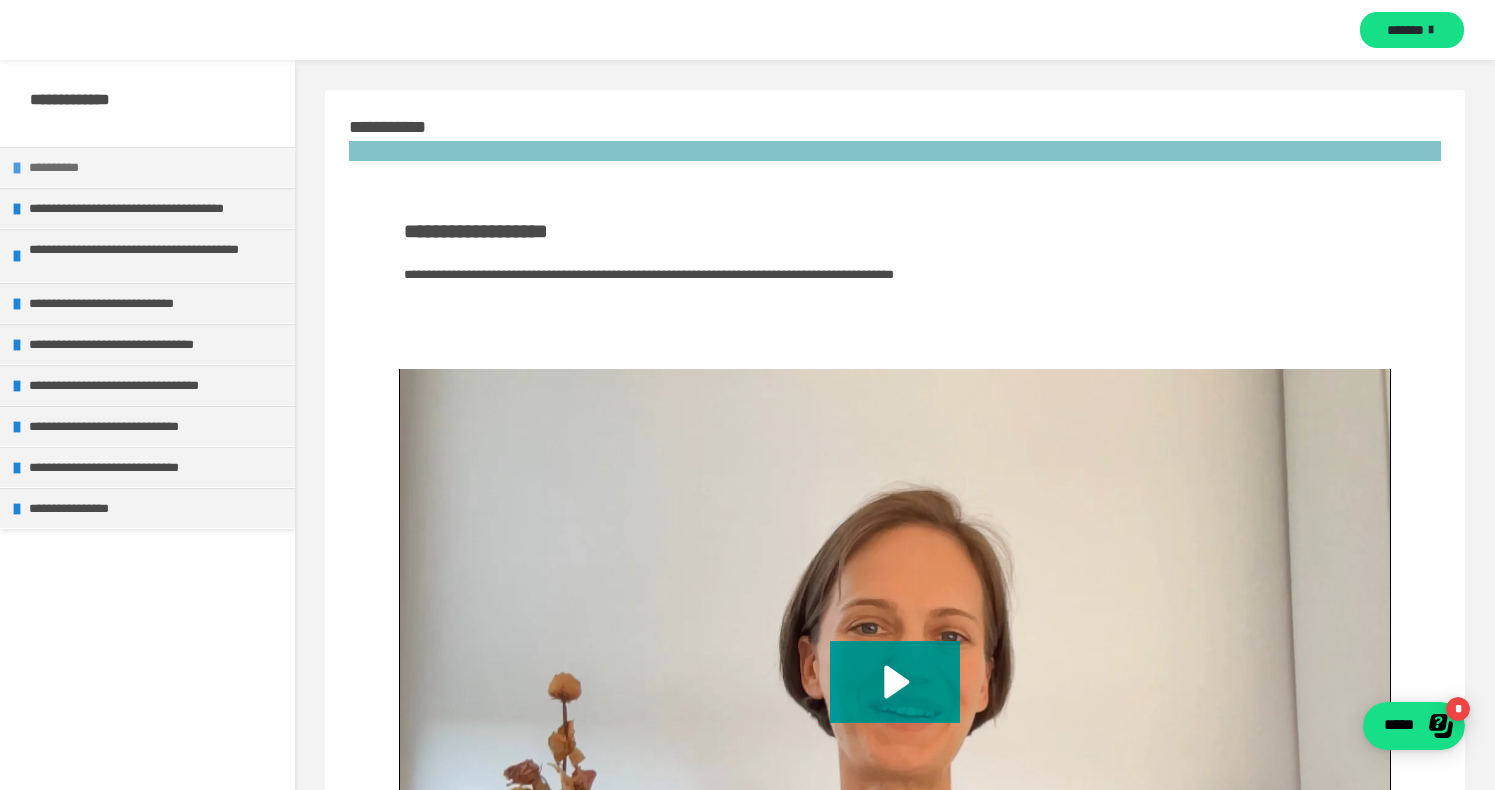 click on "**********" at bounding box center [157, 167] 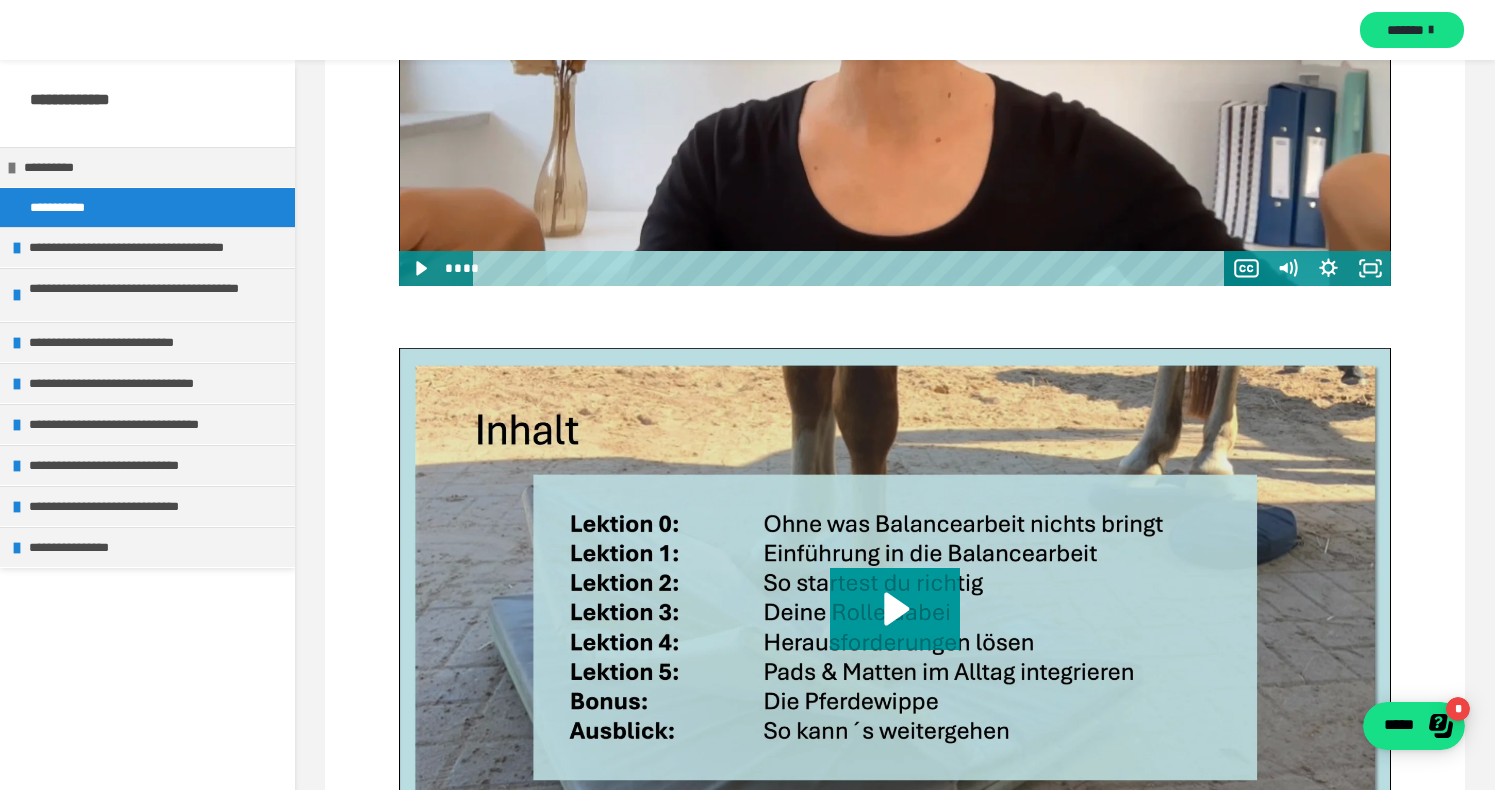 scroll, scrollTop: 962, scrollLeft: 0, axis: vertical 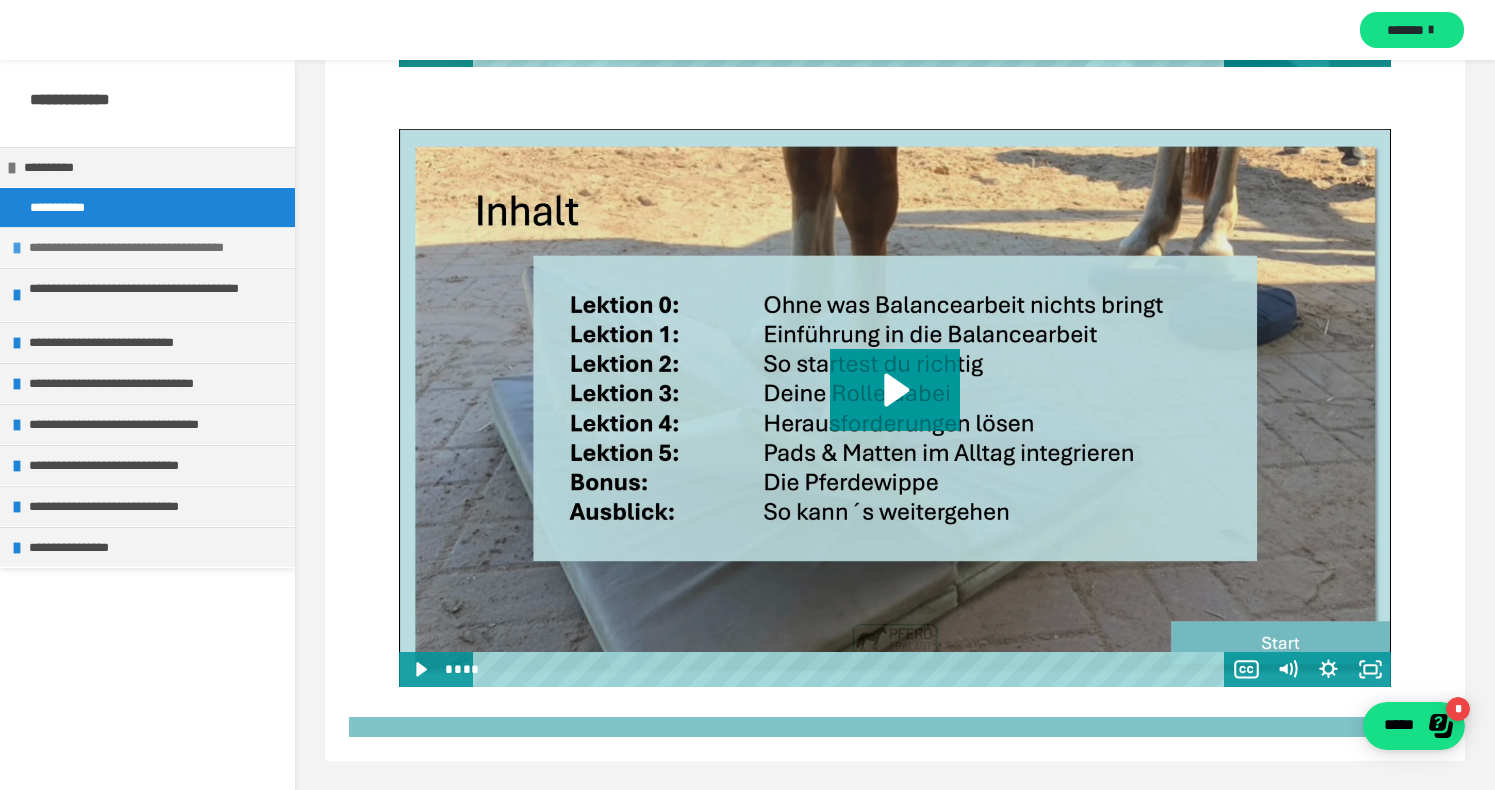click on "**********" at bounding box center [157, 247] 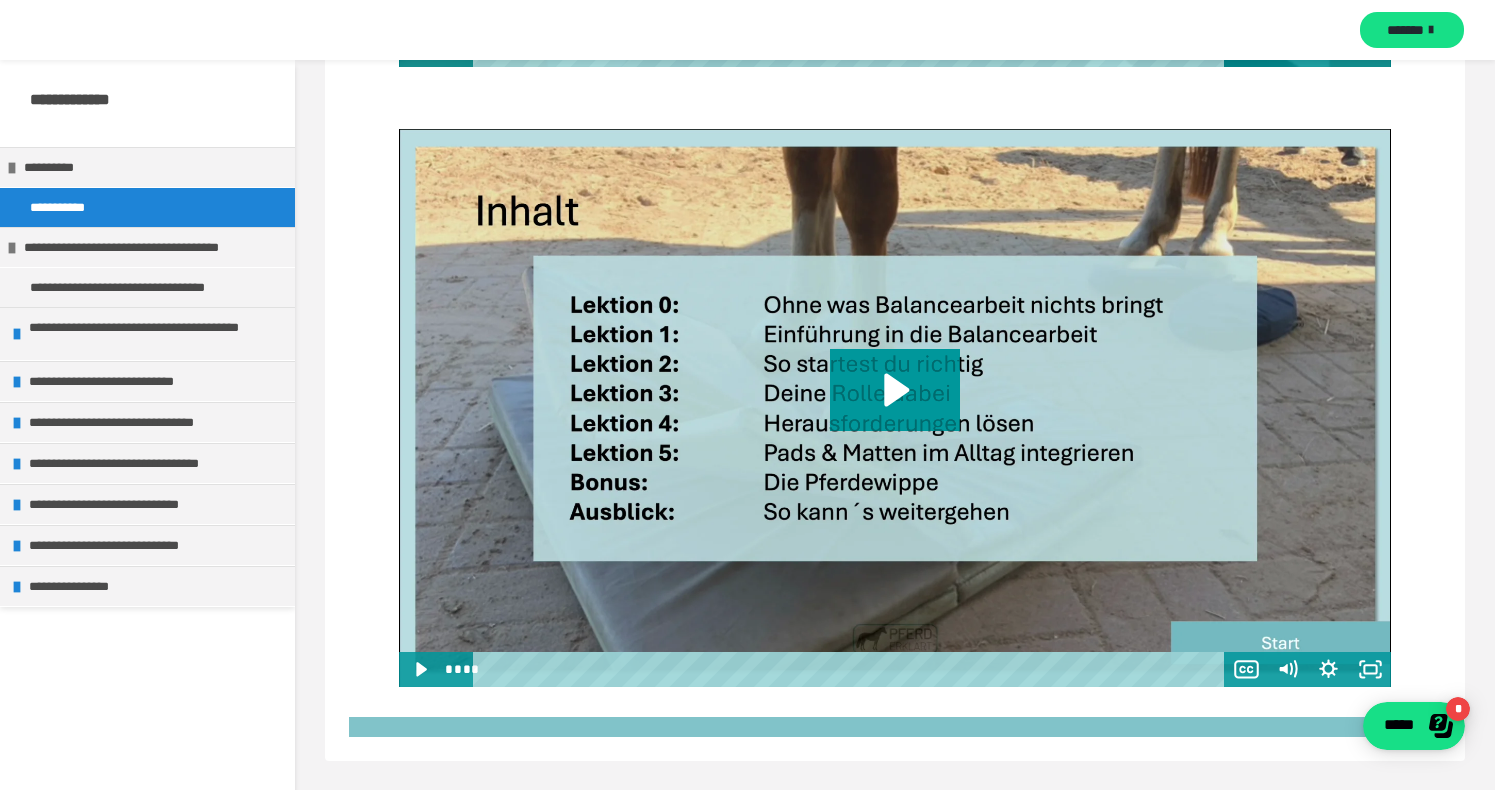 click on "**********" at bounding box center [147, 207] 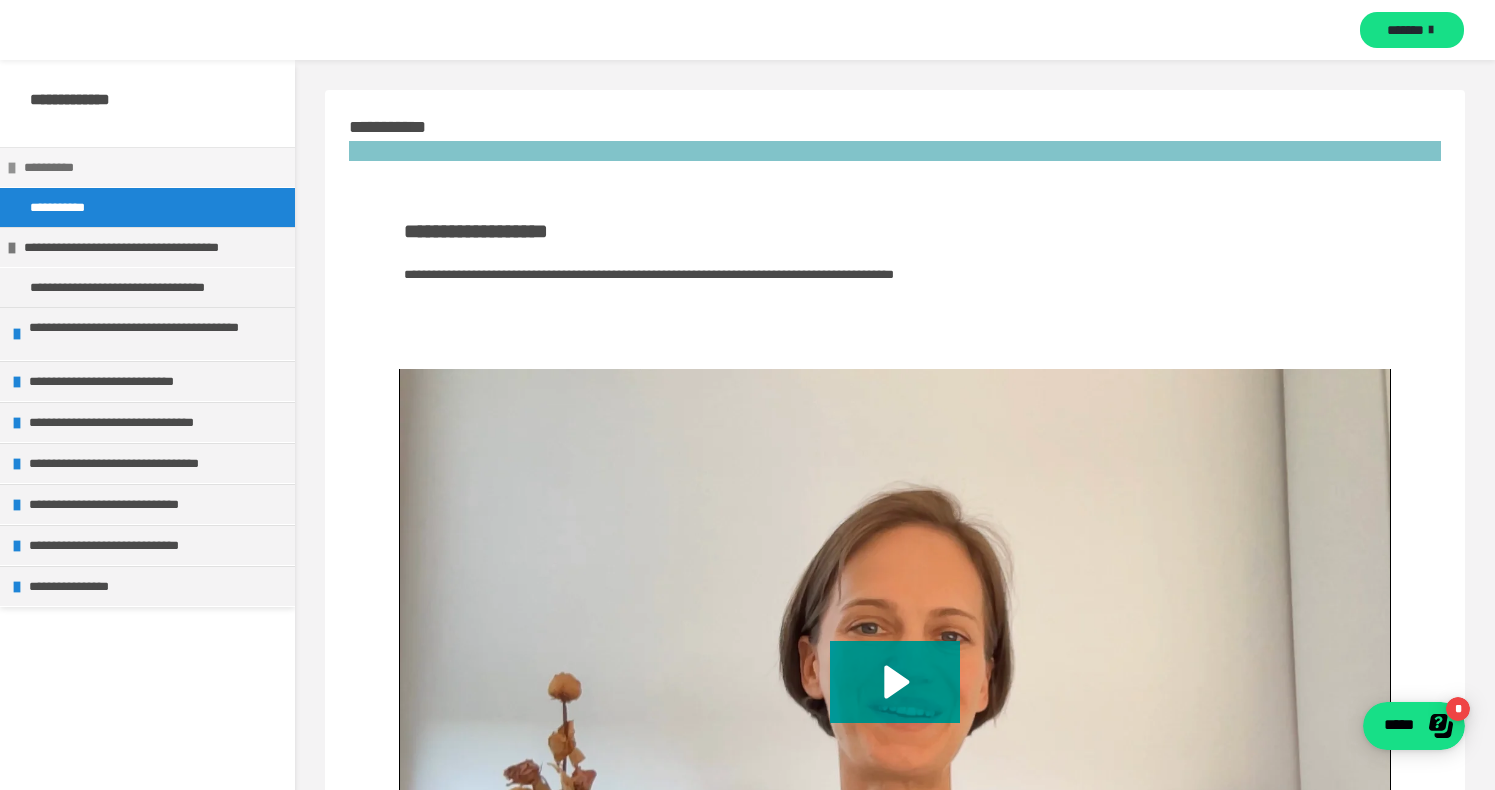 click on "**********" at bounding box center [152, 167] 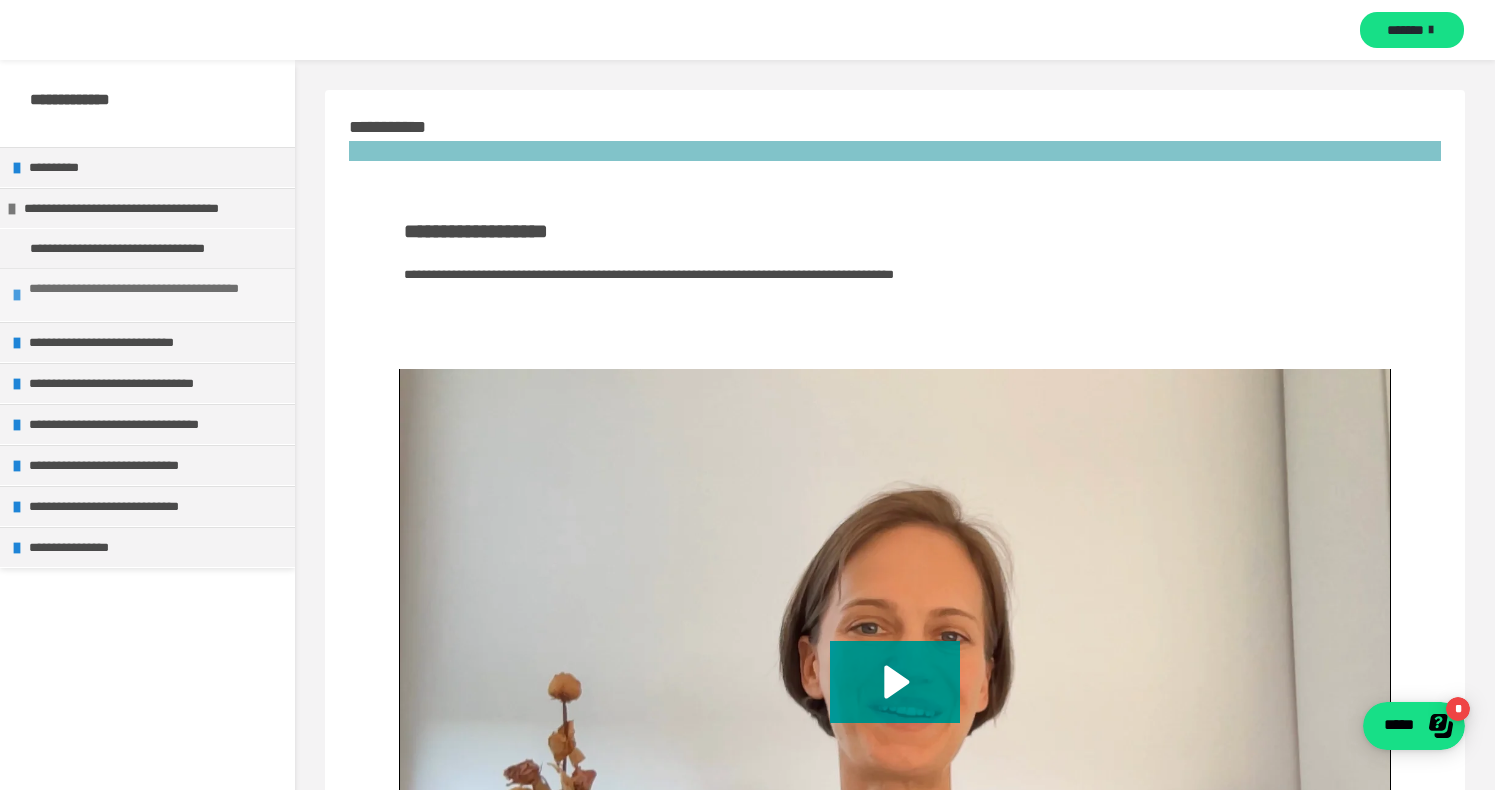 click on "**********" at bounding box center [157, 295] 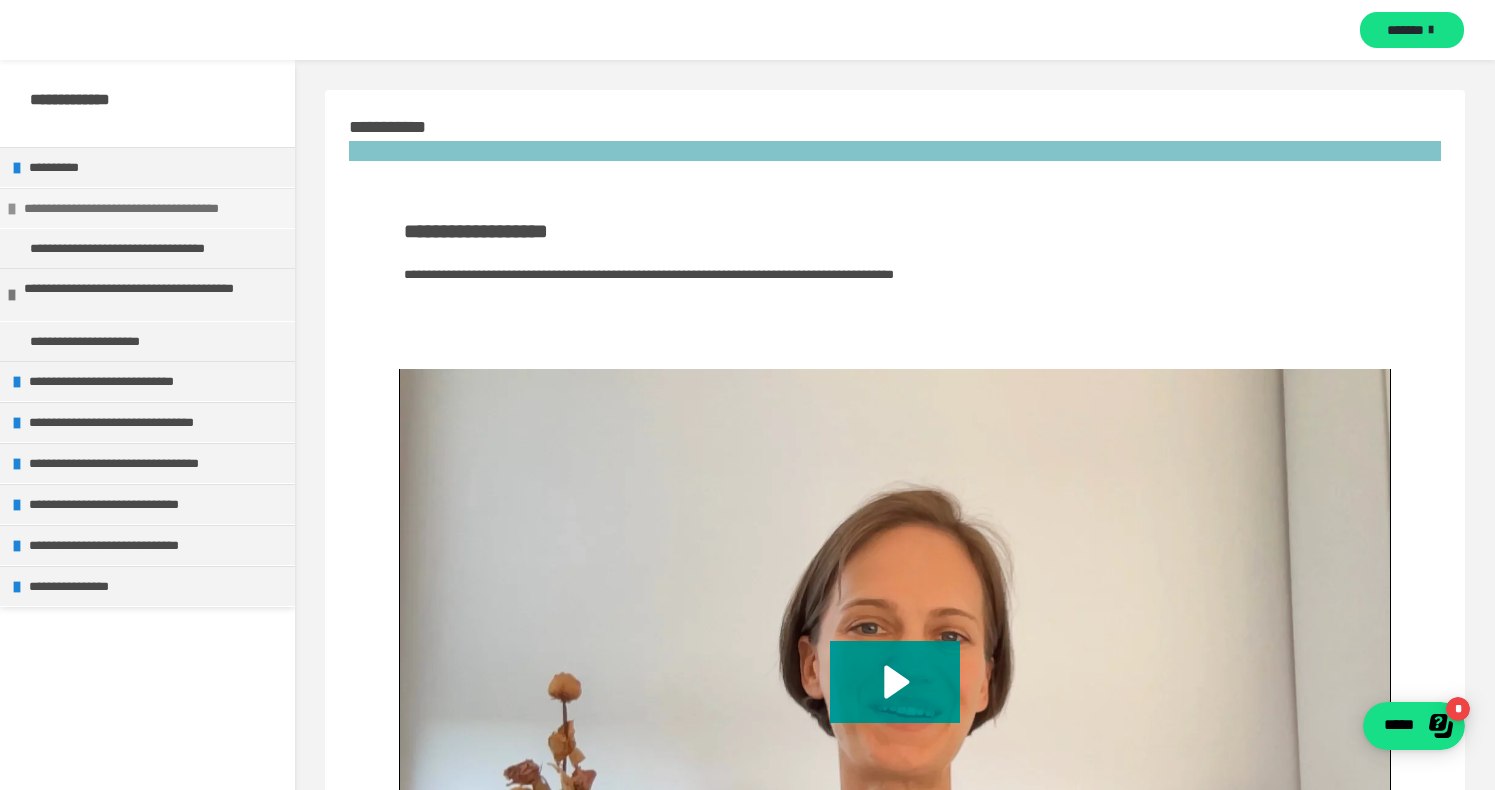 click on "**********" at bounding box center [152, 208] 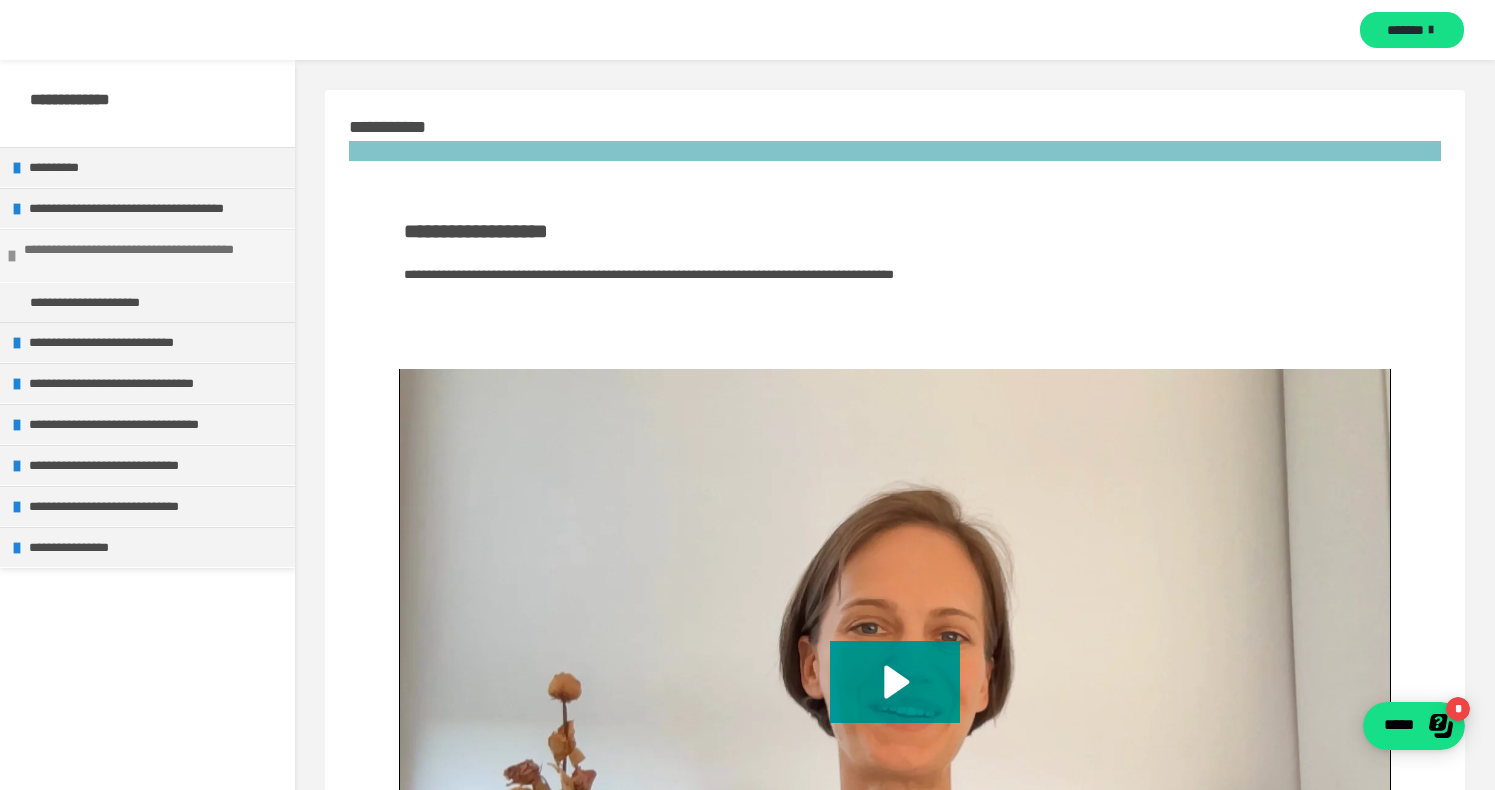click on "**********" at bounding box center (152, 256) 